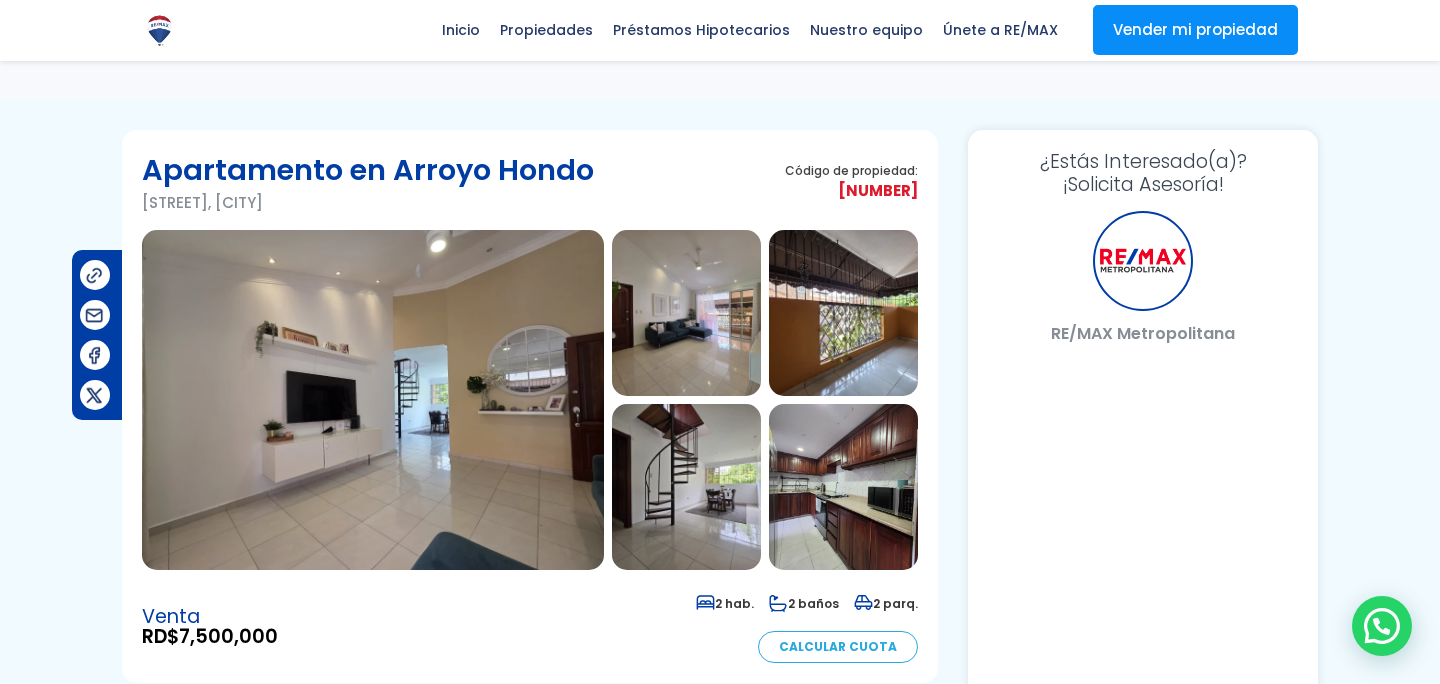scroll, scrollTop: 1339, scrollLeft: 0, axis: vertical 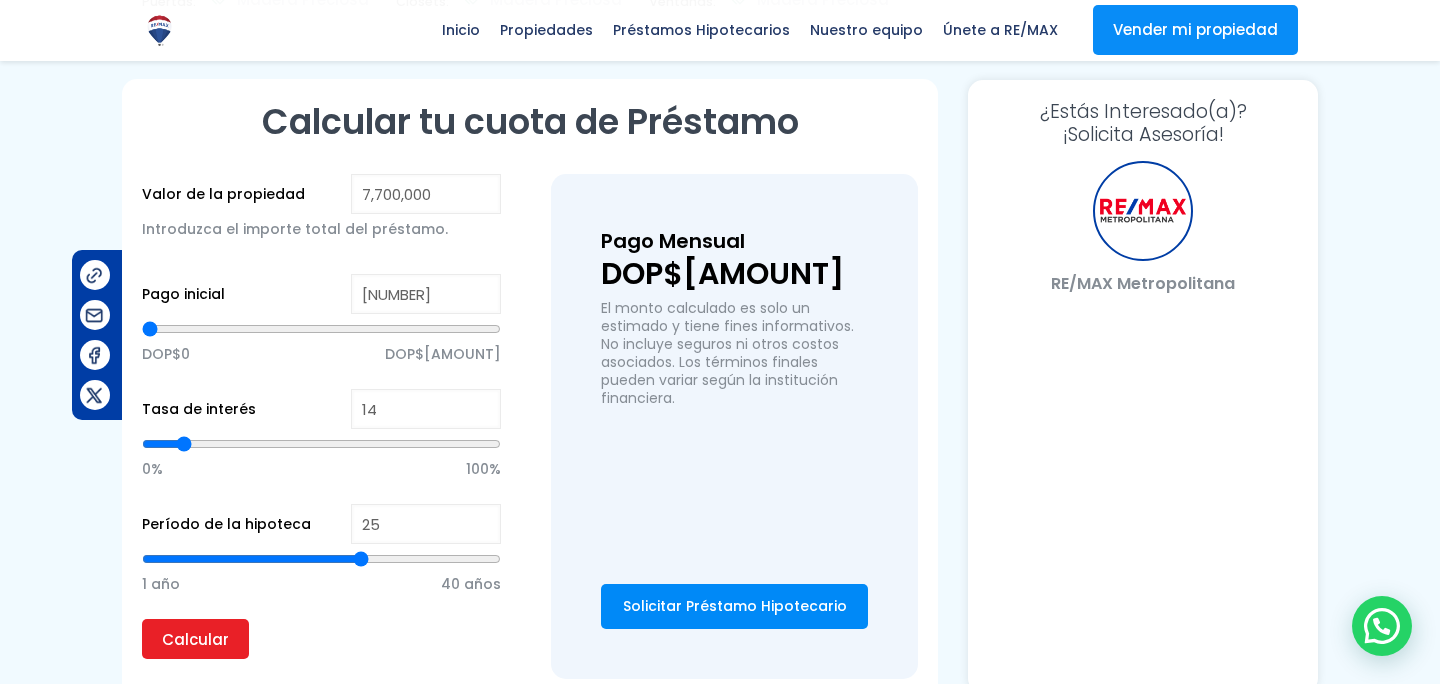 select on "US" 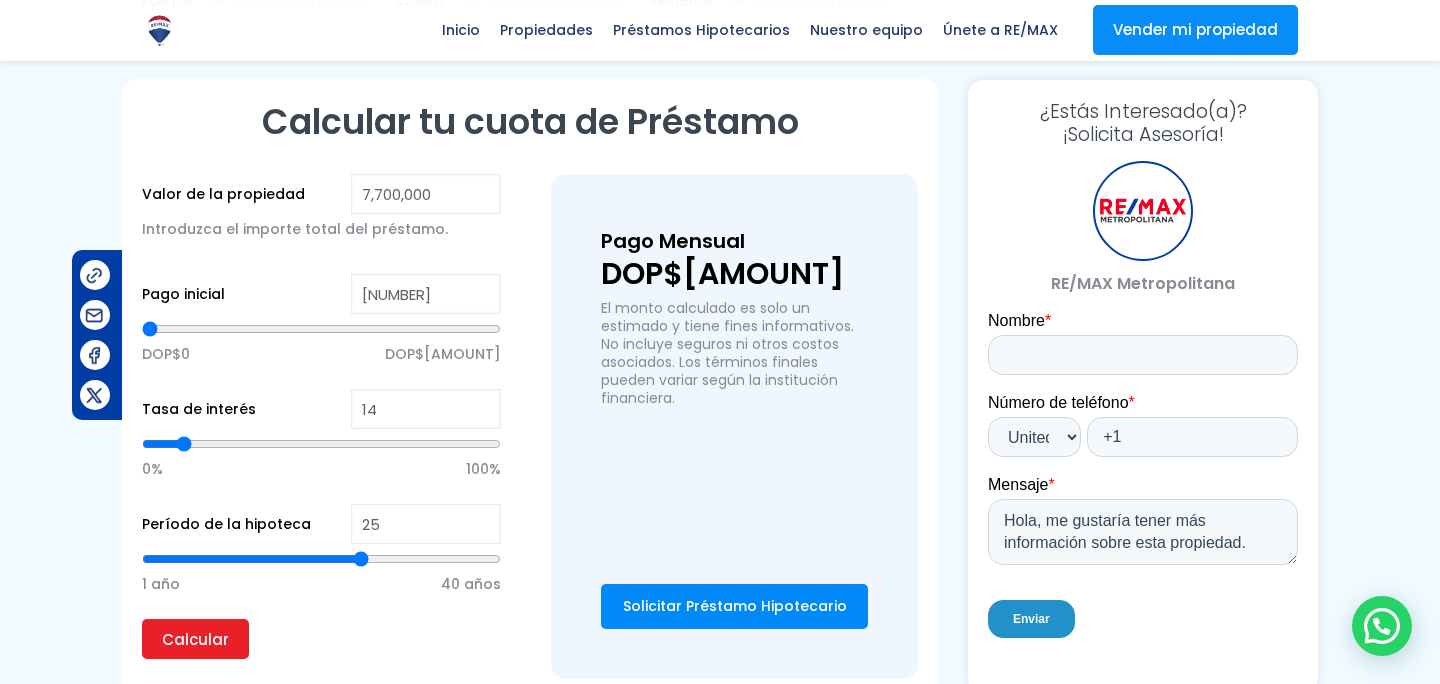 scroll, scrollTop: 0, scrollLeft: 0, axis: both 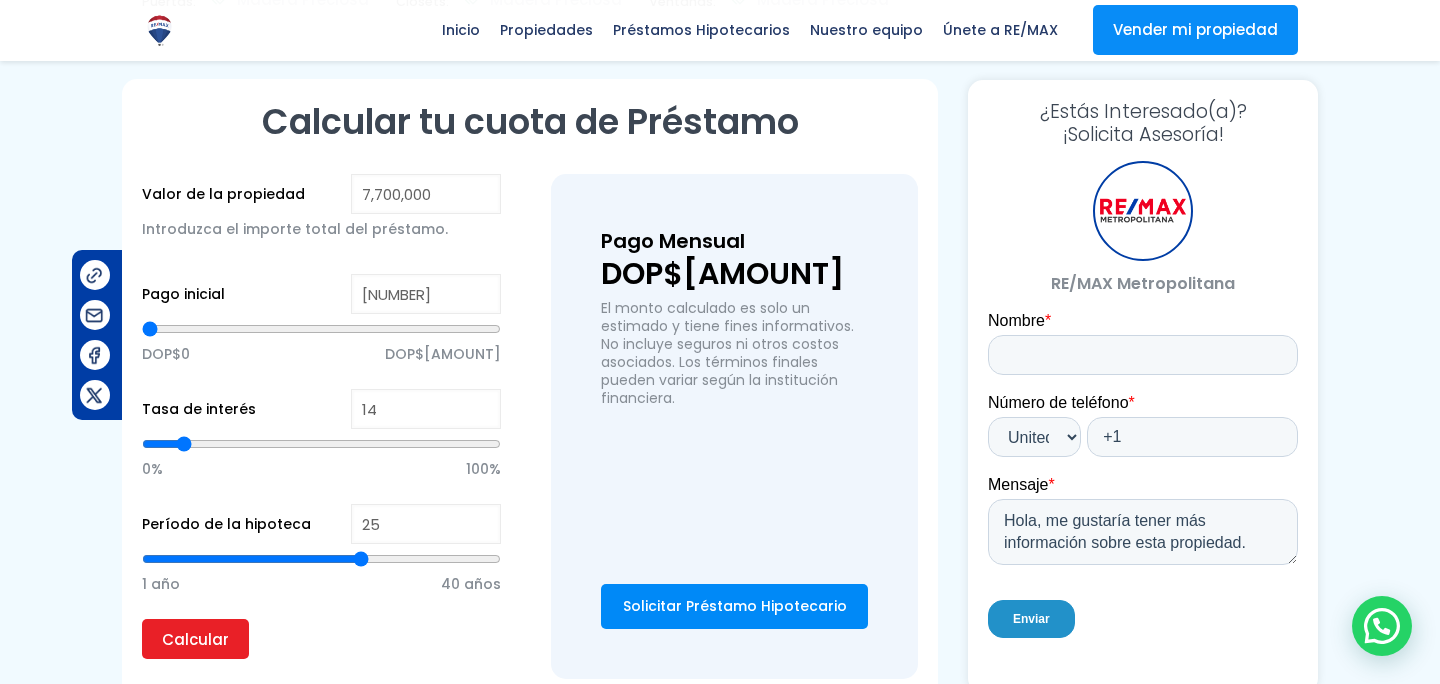 type on "26" 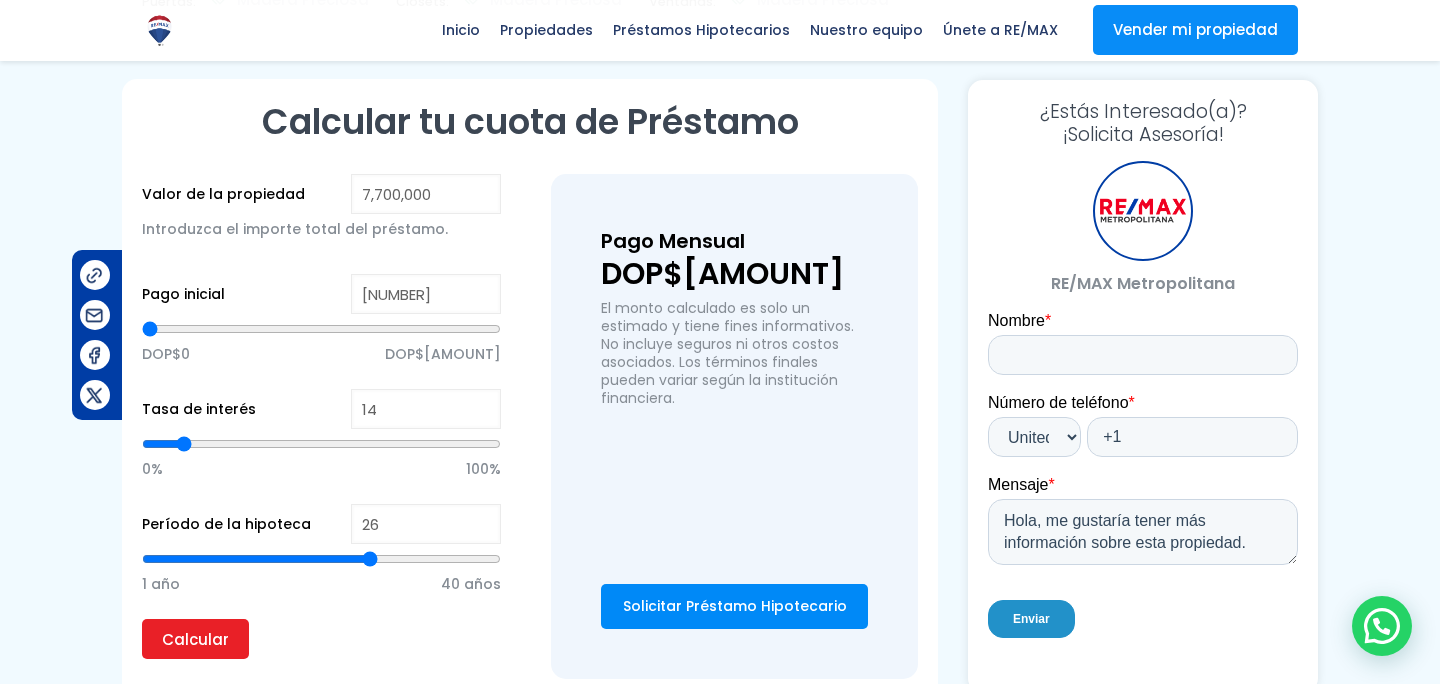 type on "27" 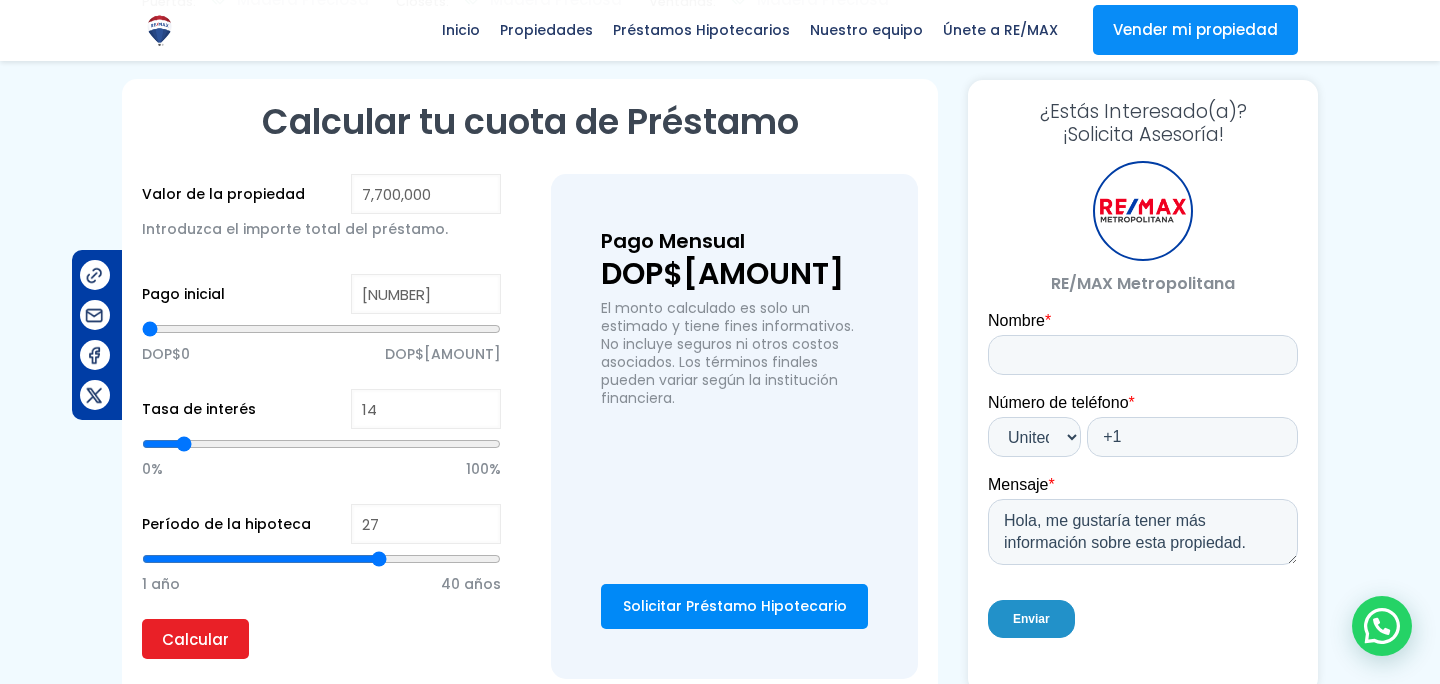 type on "28" 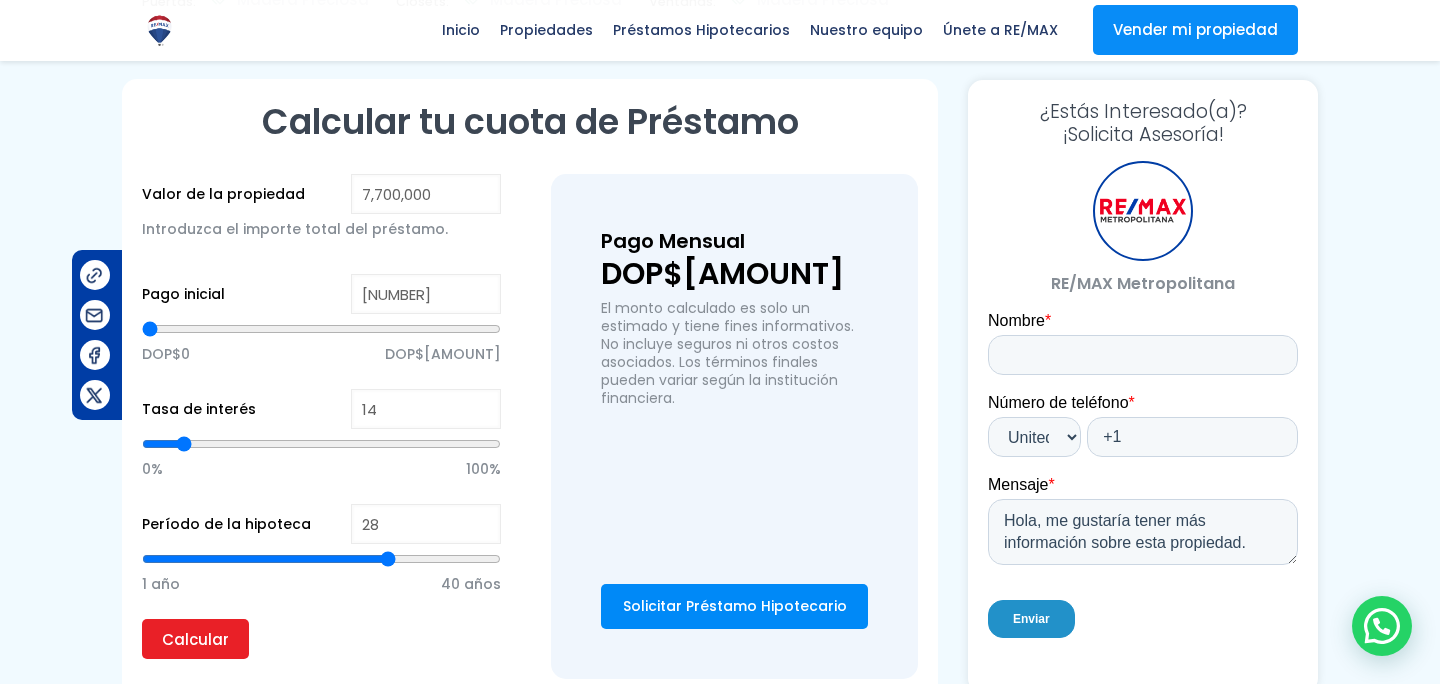 type on "29" 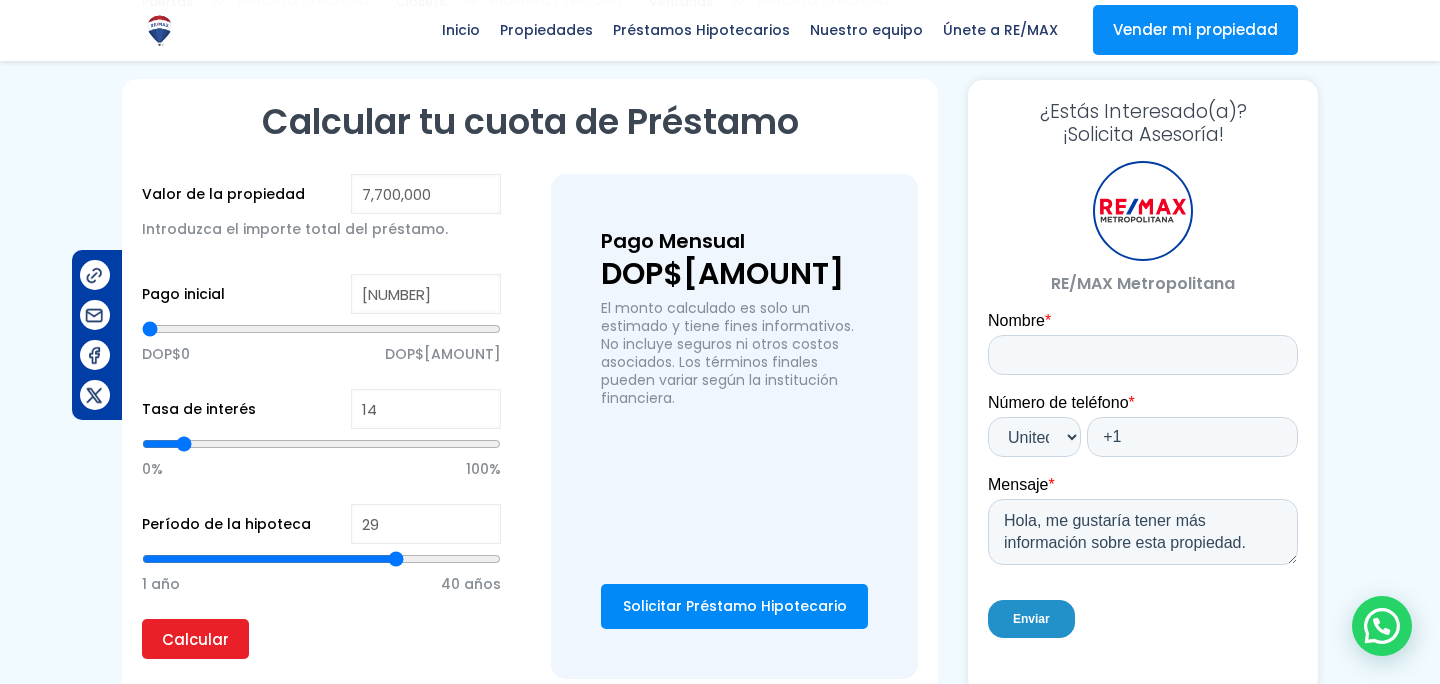 drag, startPoint x: 362, startPoint y: 556, endPoint x: 392, endPoint y: 556, distance: 30 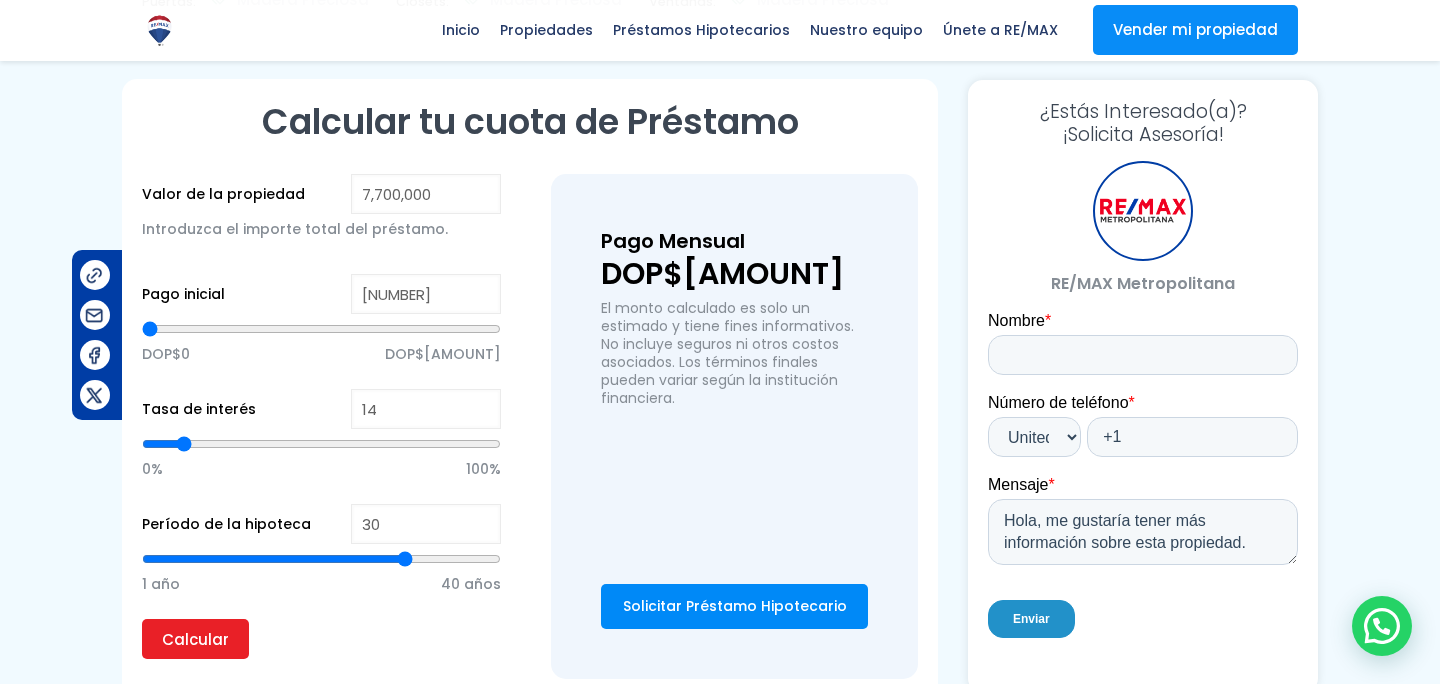 type on "30" 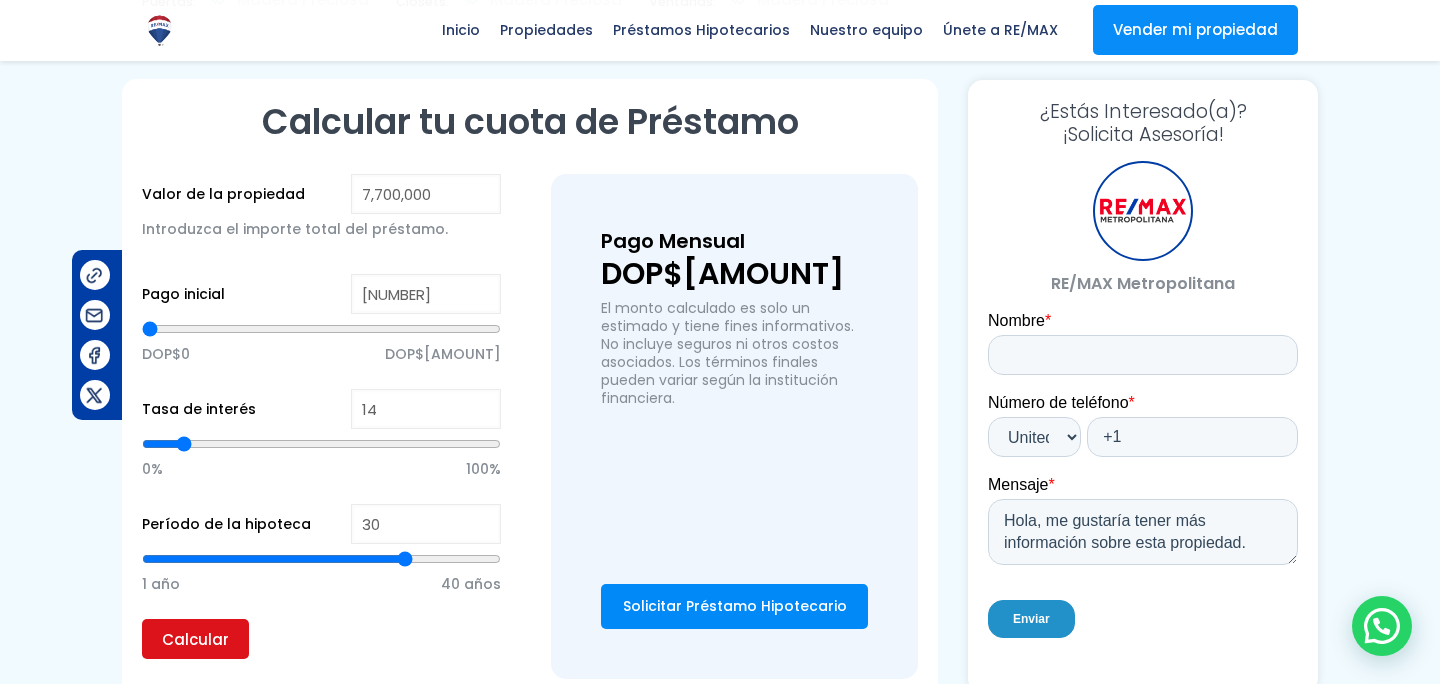 click on "Calcular" at bounding box center [195, 639] 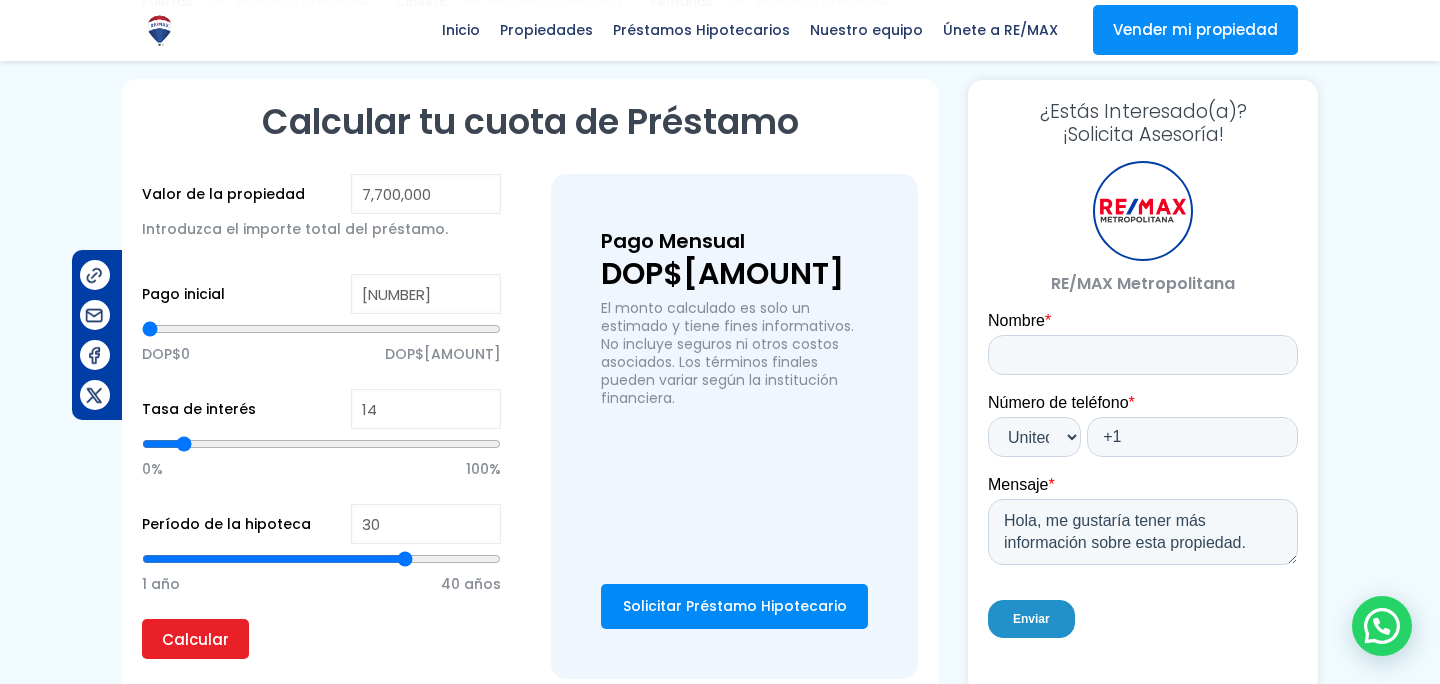 type on "9" 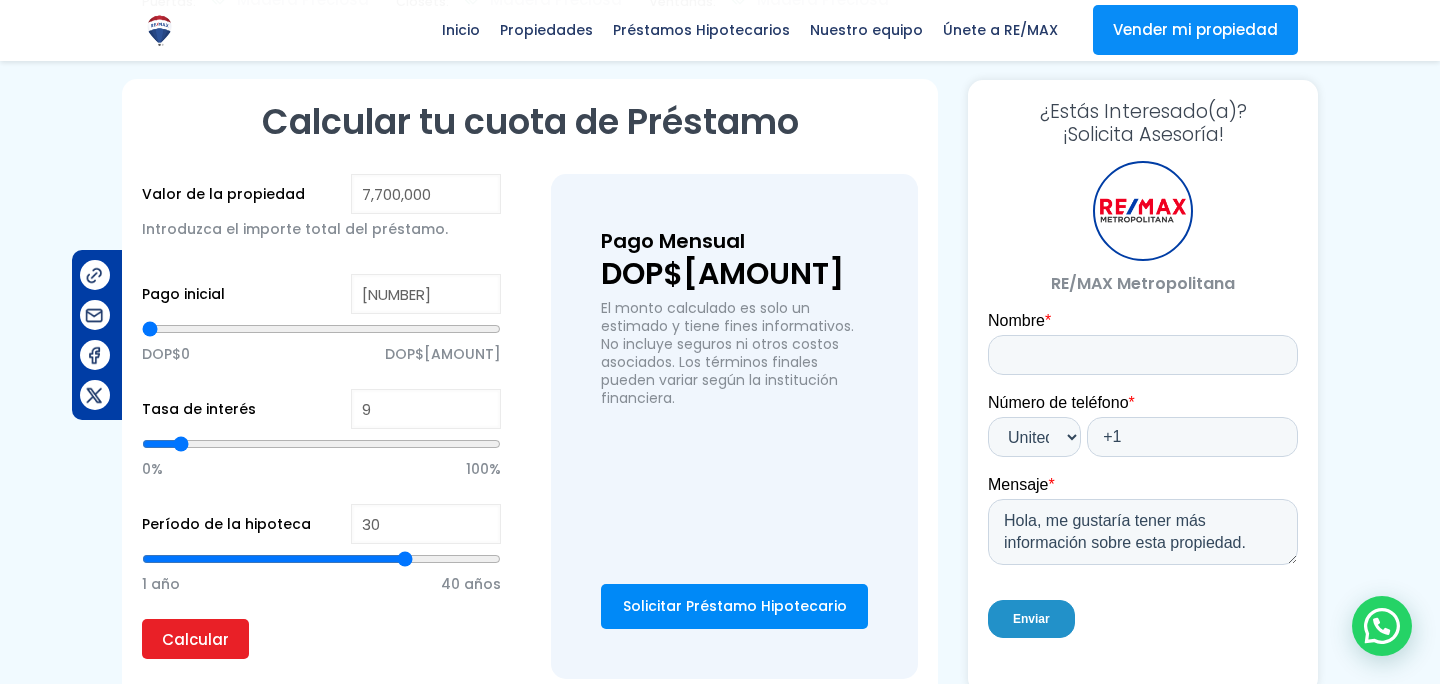type on "9" 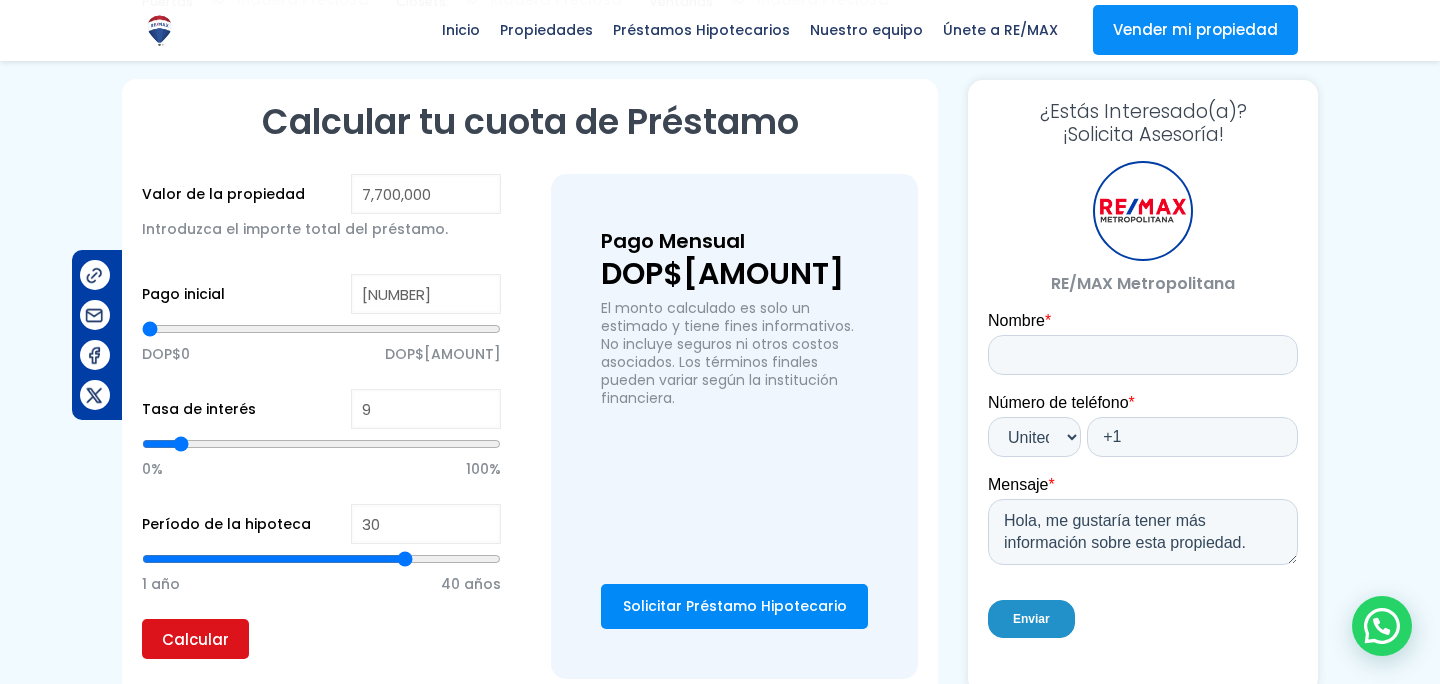 click on "Calcular" at bounding box center (195, 639) 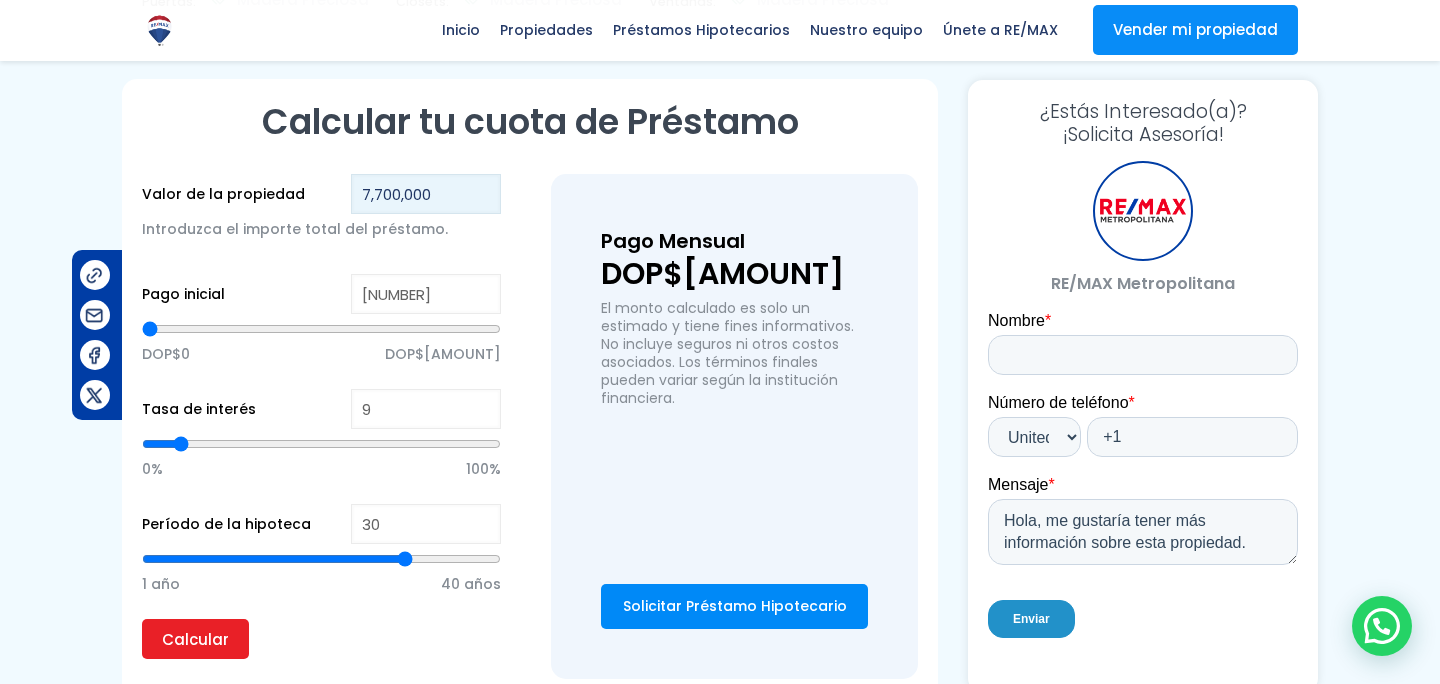 click on "7,700,000" at bounding box center [426, 194] 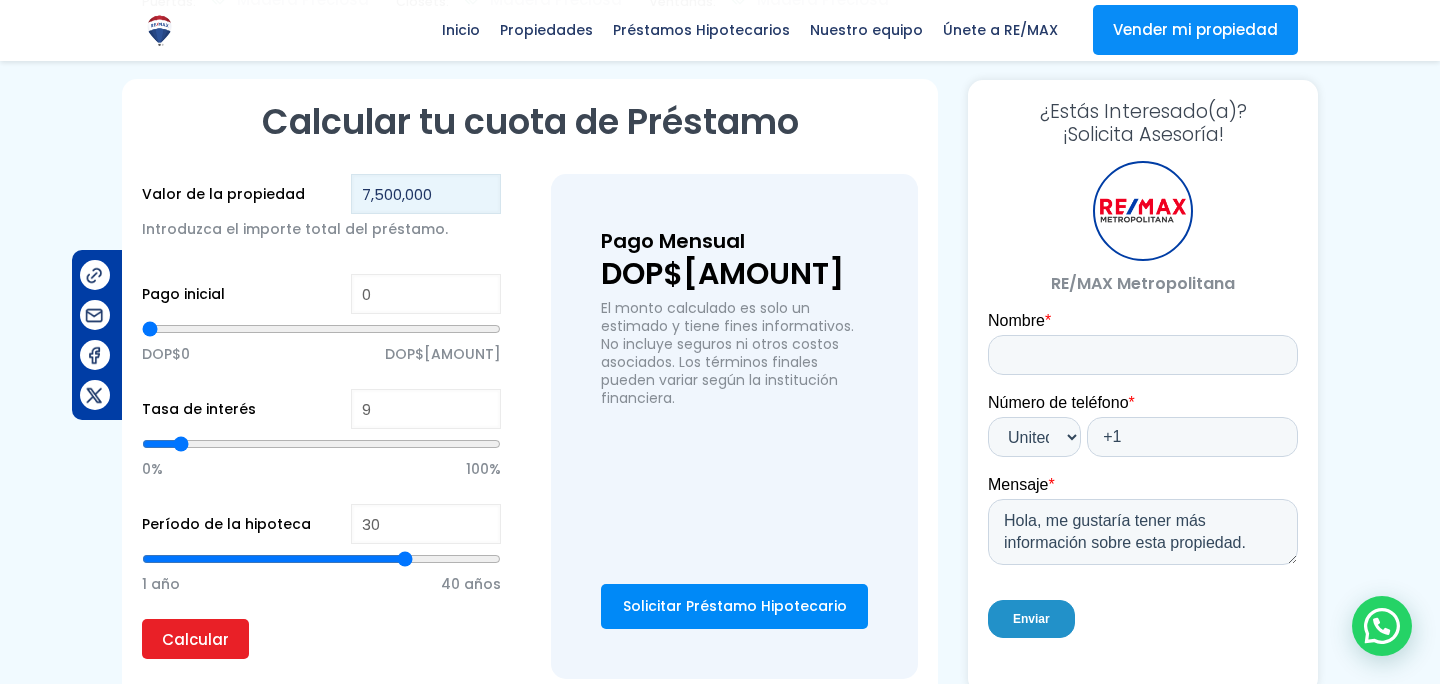 type on "7,500,000" 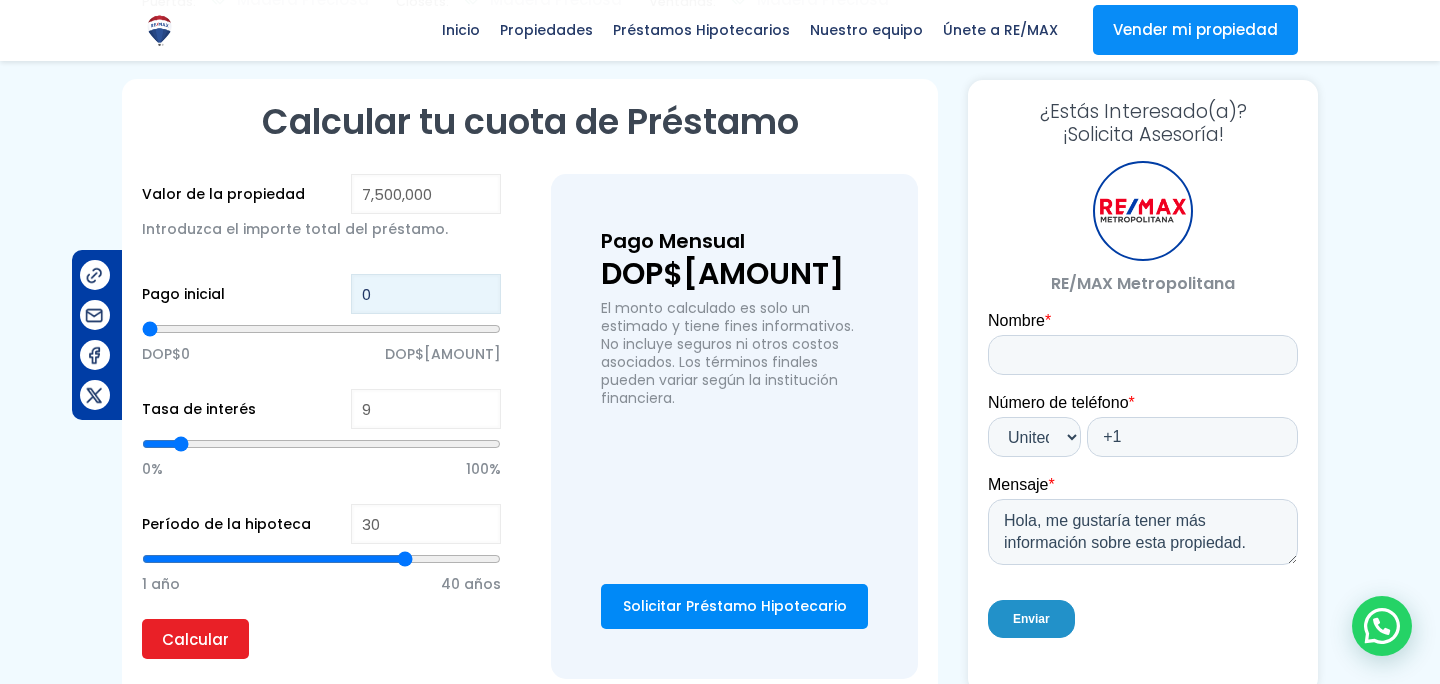 click on "0" at bounding box center (426, 294) 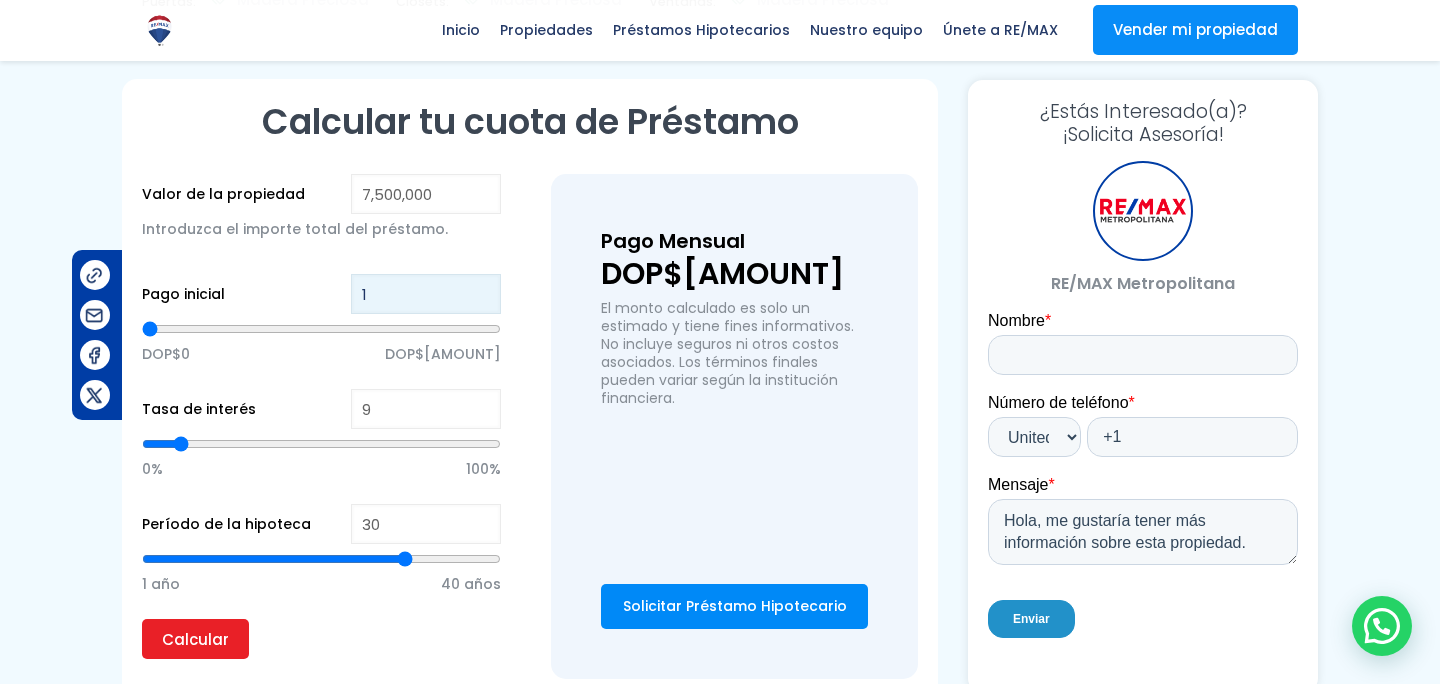type on "15" 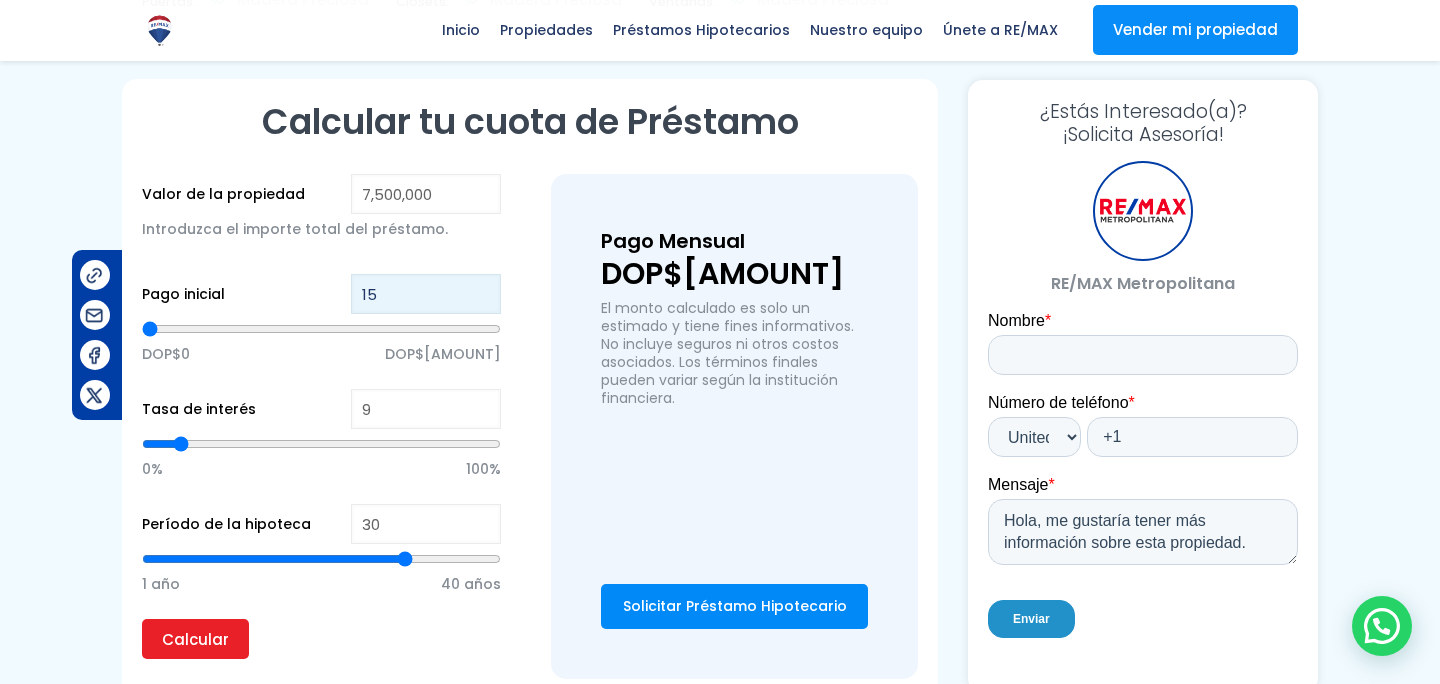 type on "150" 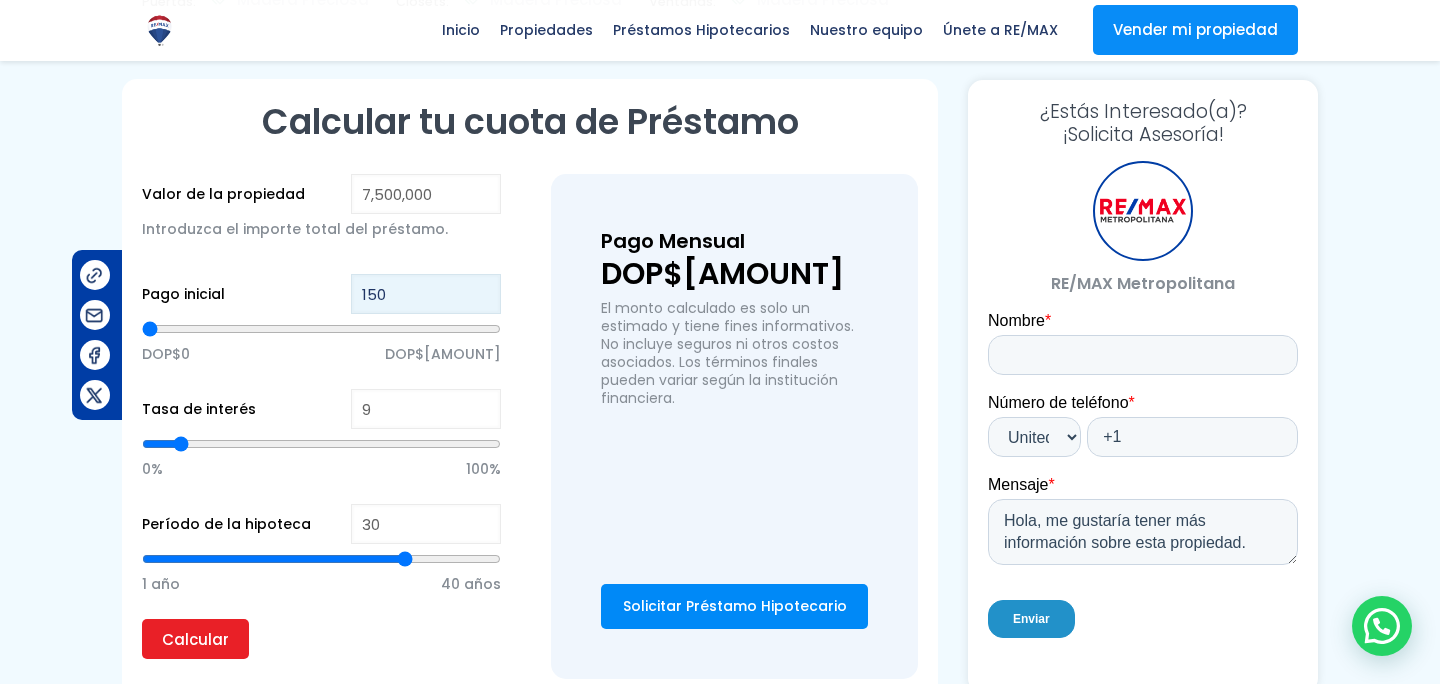type on "1,500" 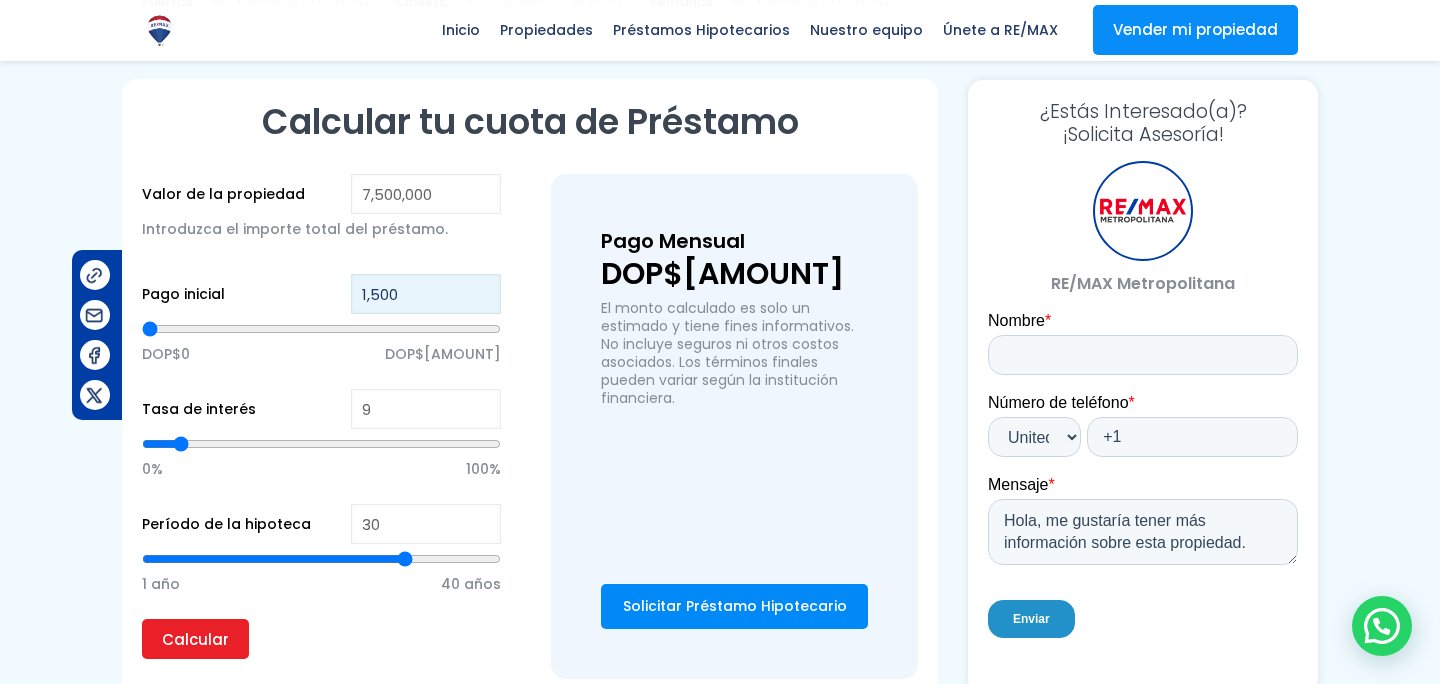type on "15,000" 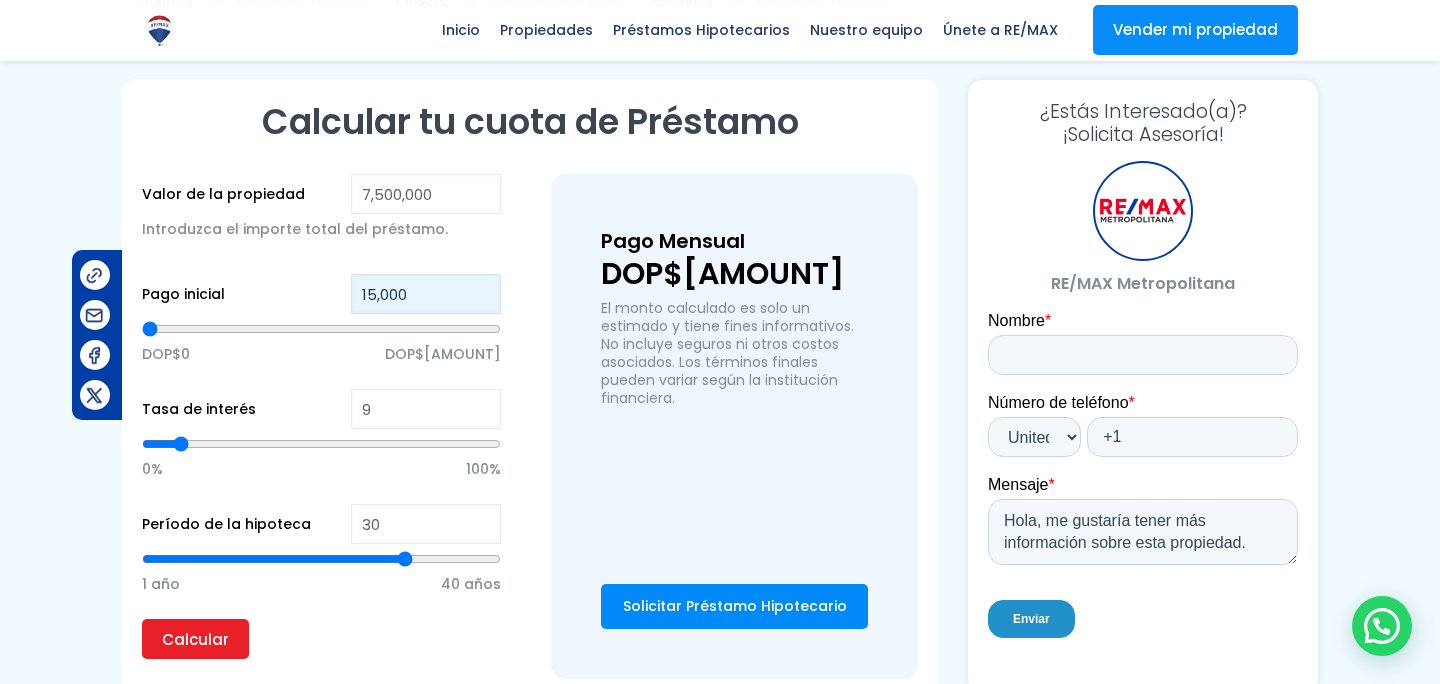 type on "150,000" 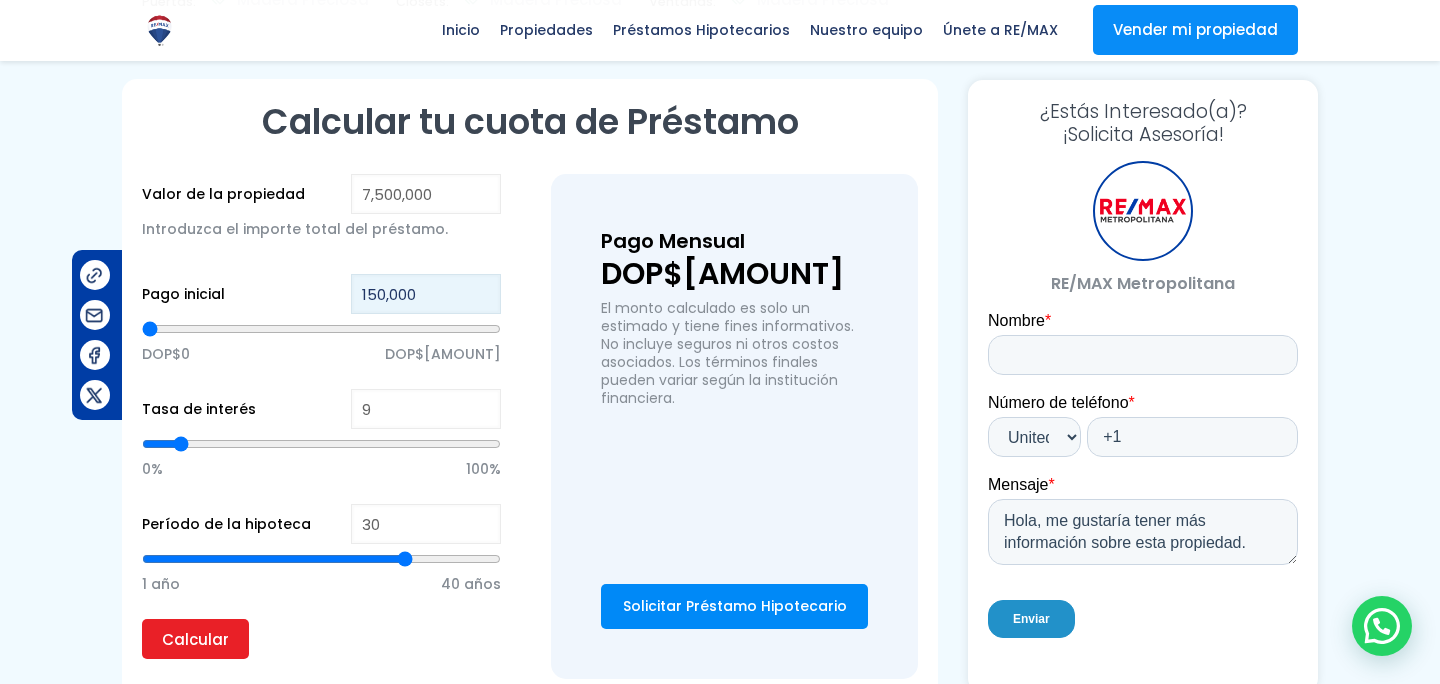 type on "1,500,000" 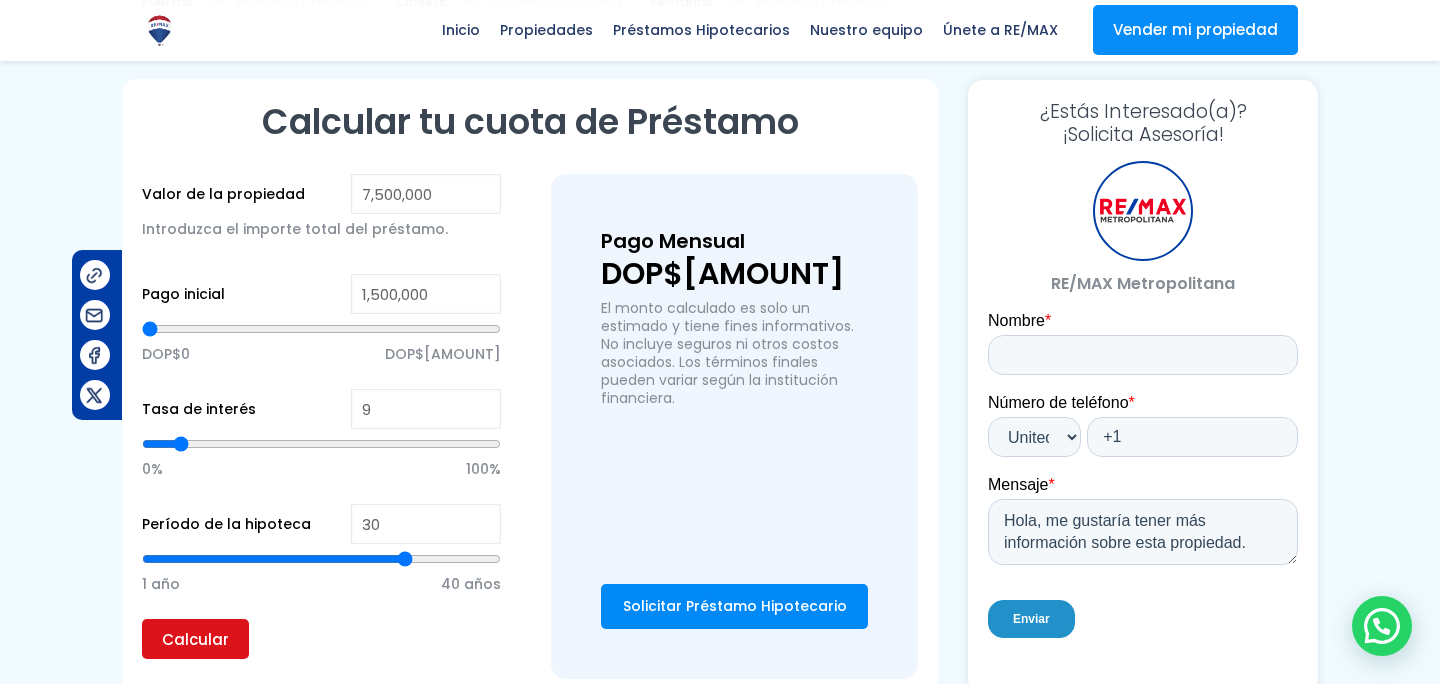 click on "Calcular" at bounding box center (195, 639) 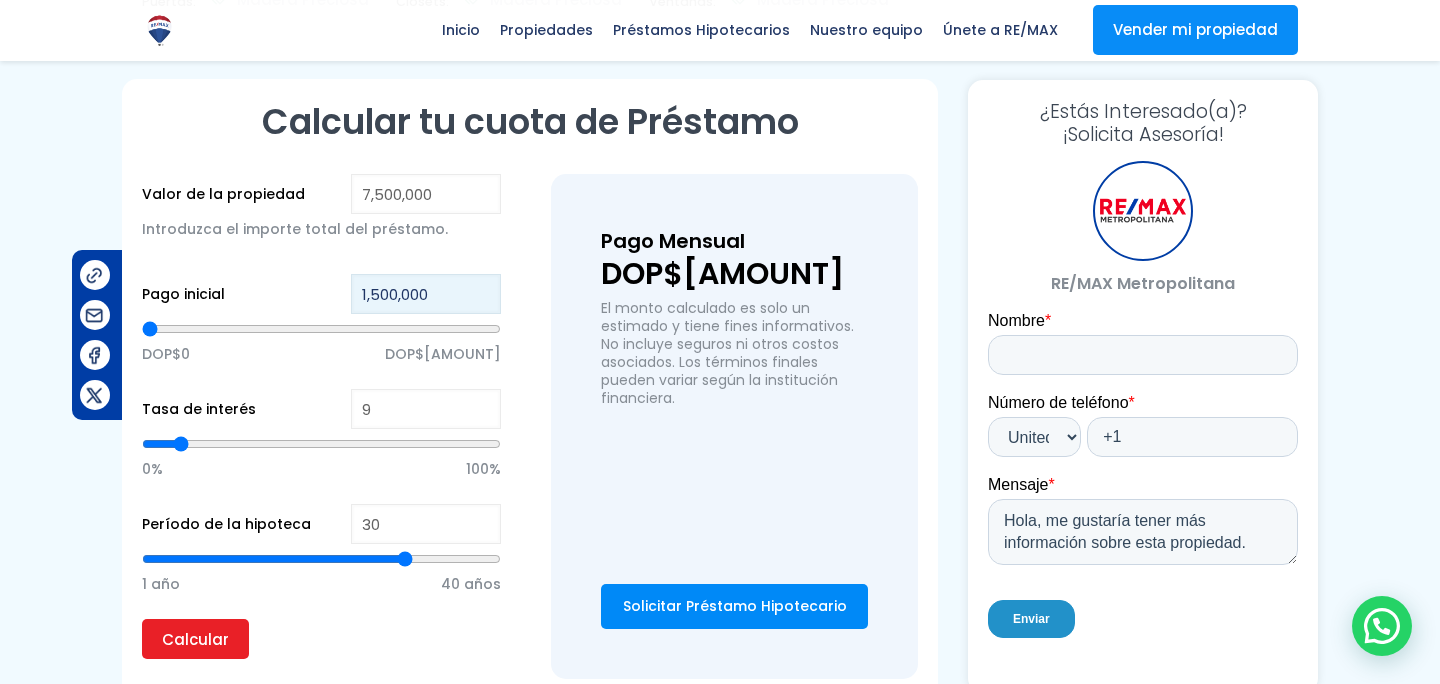 click on "1,500,000" at bounding box center (426, 294) 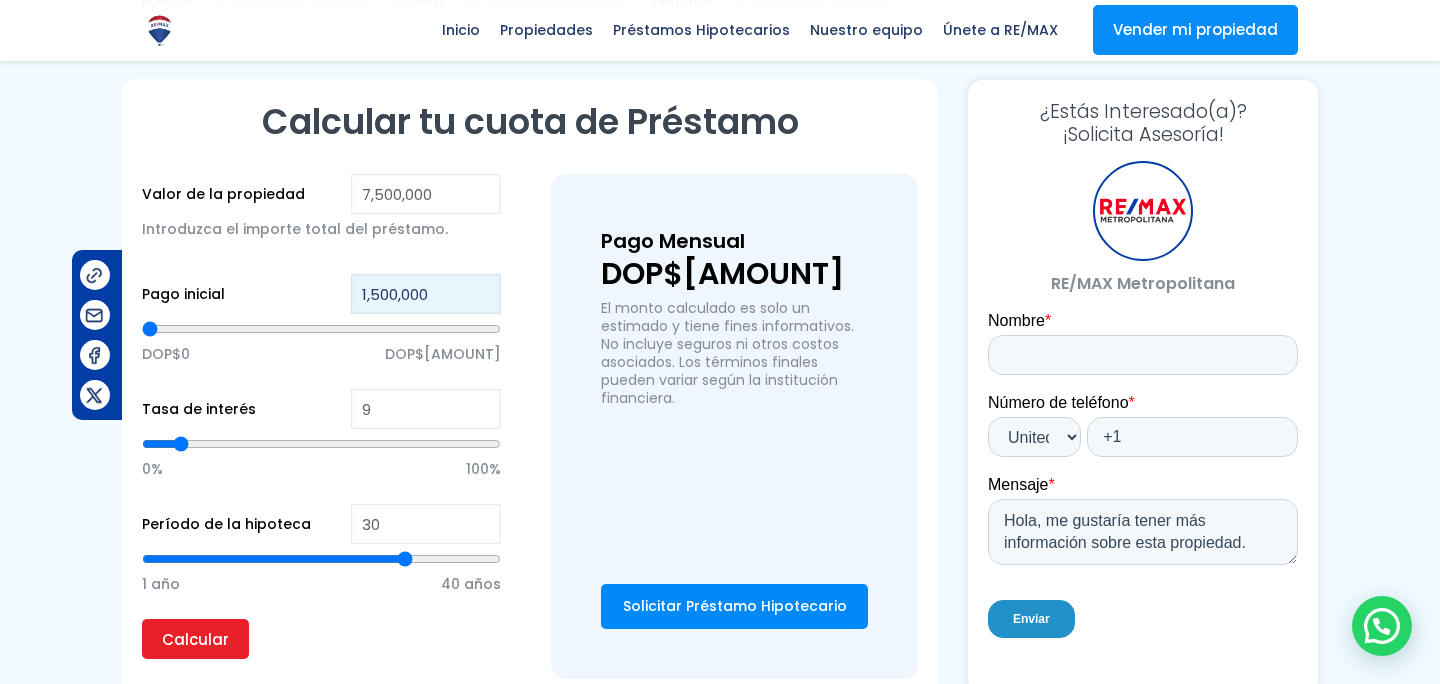 type on "100,000" 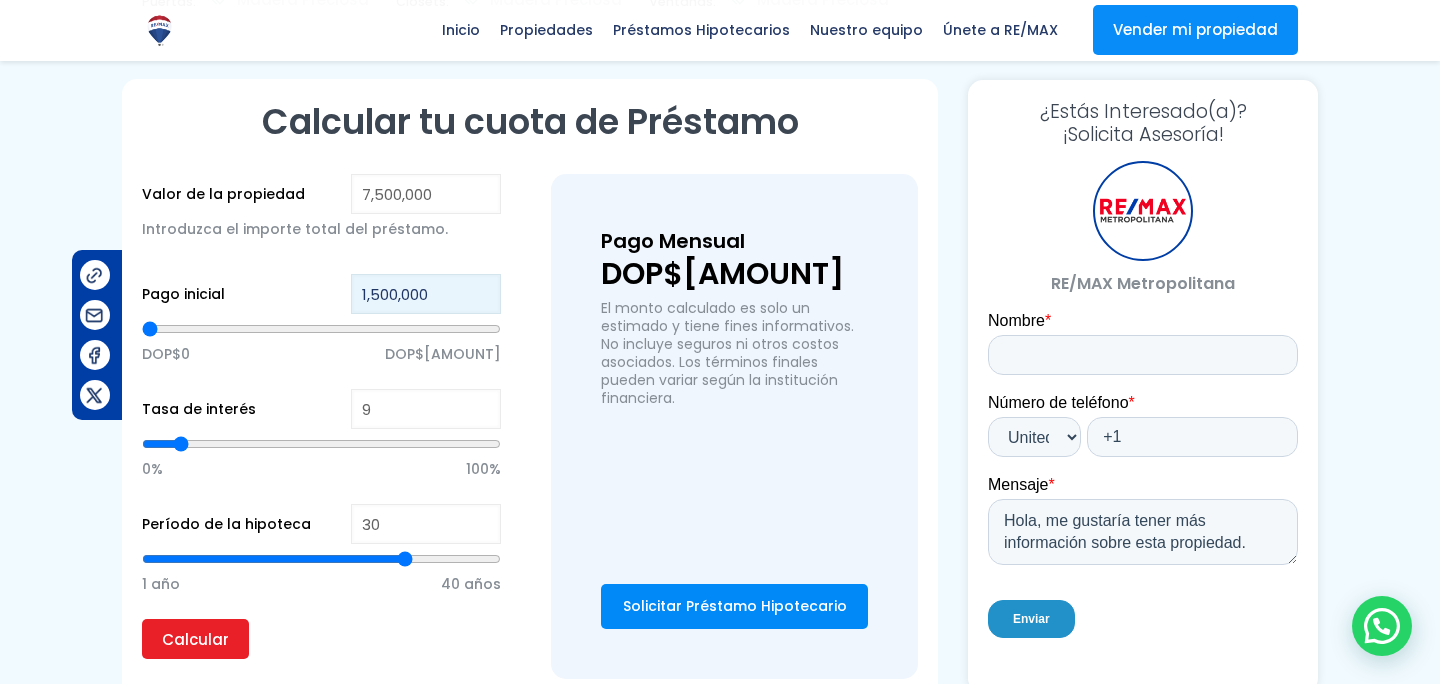 type on "100000" 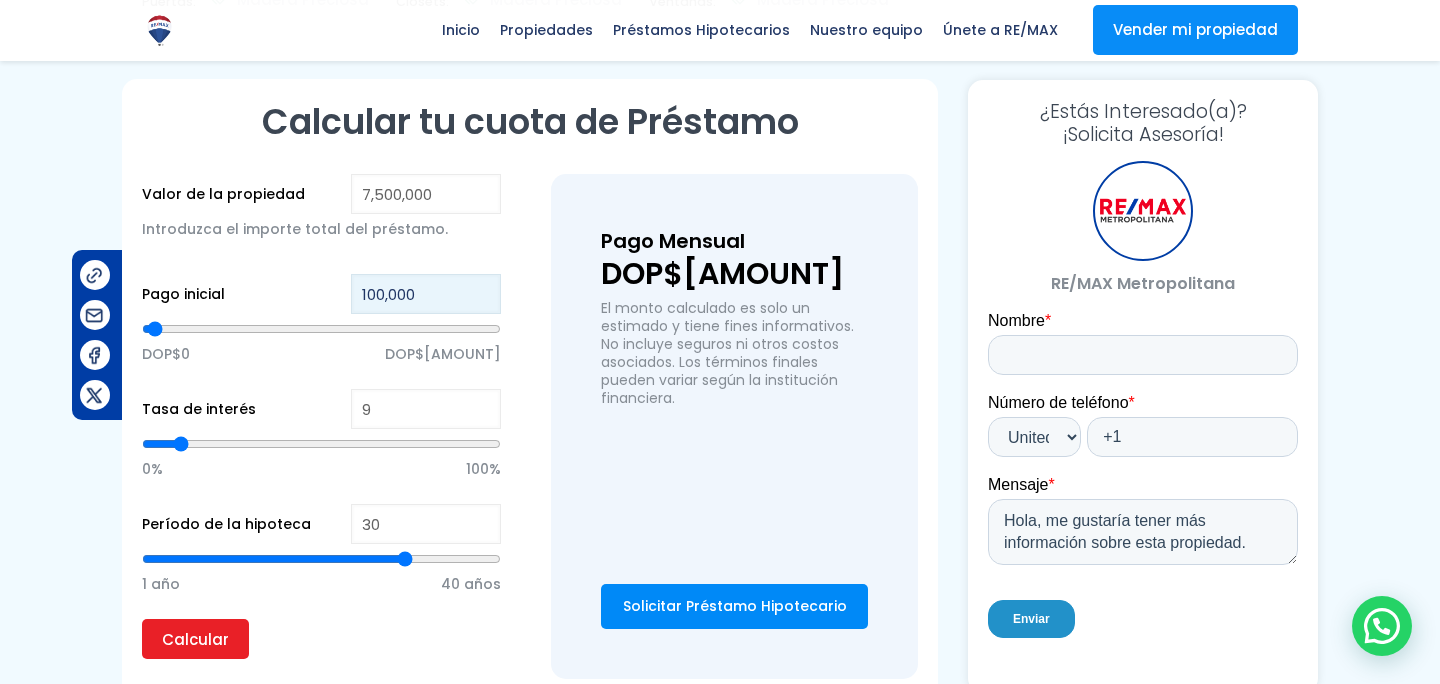 type on "[NUMBER]" 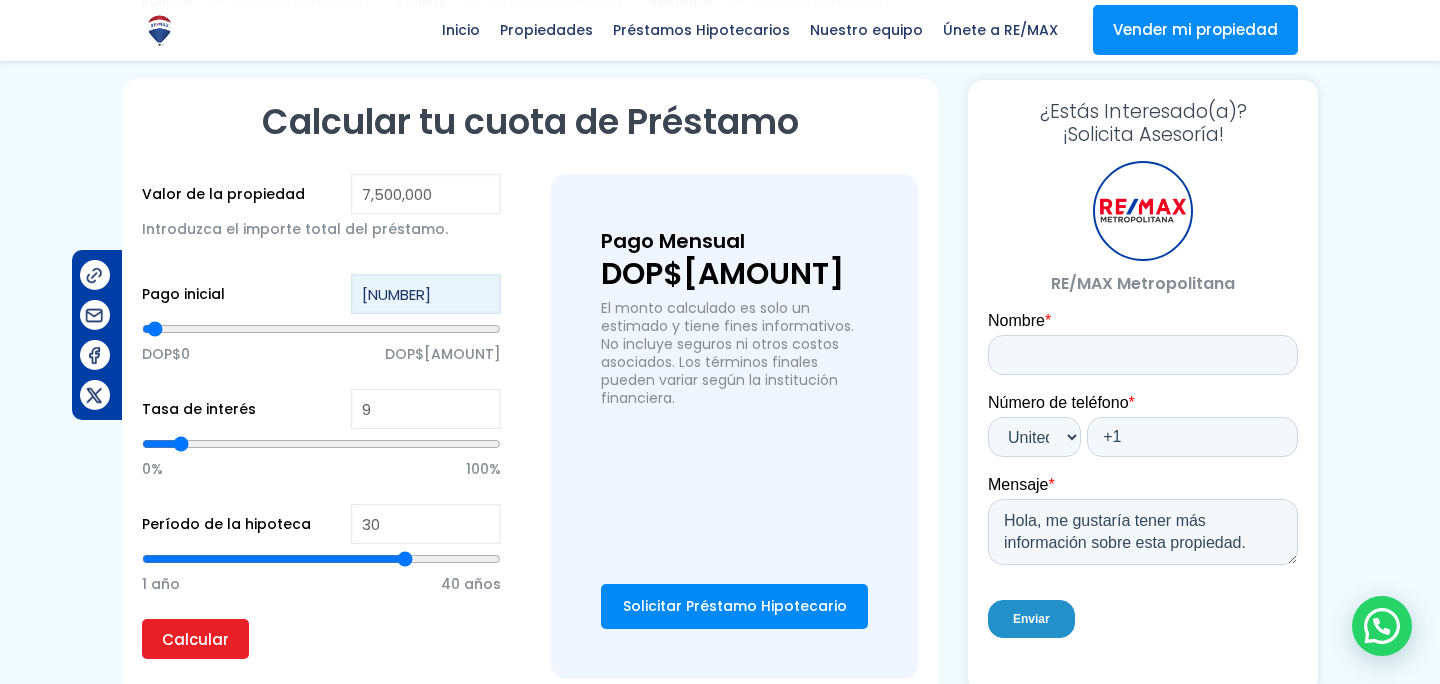 type on "100,000" 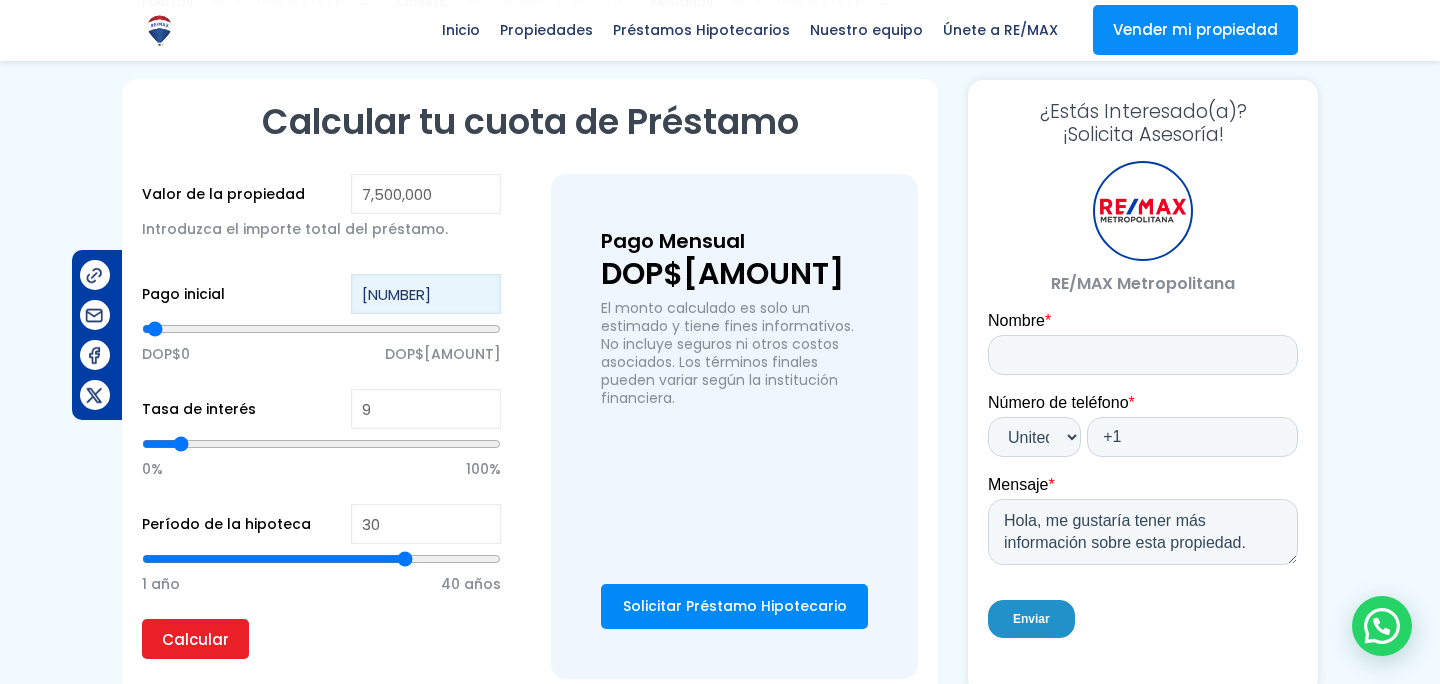 type on "100000" 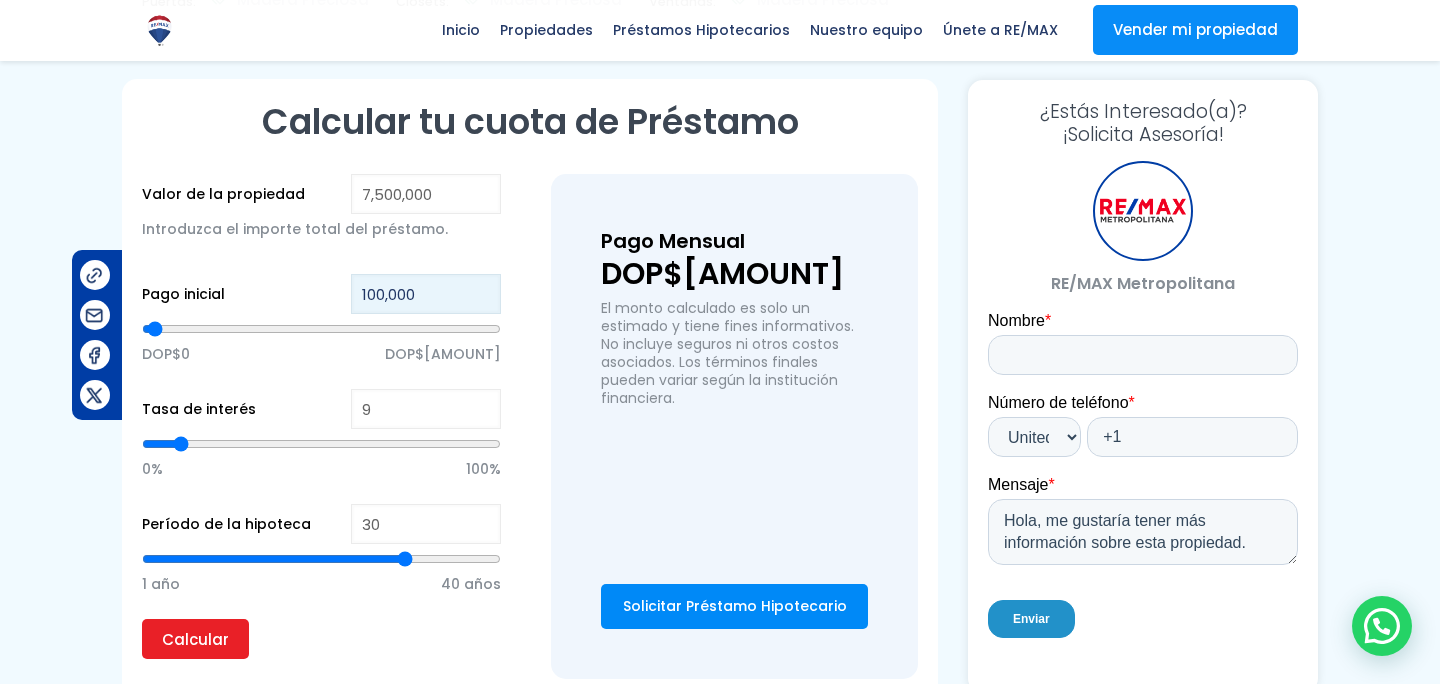 type on "1,700,000" 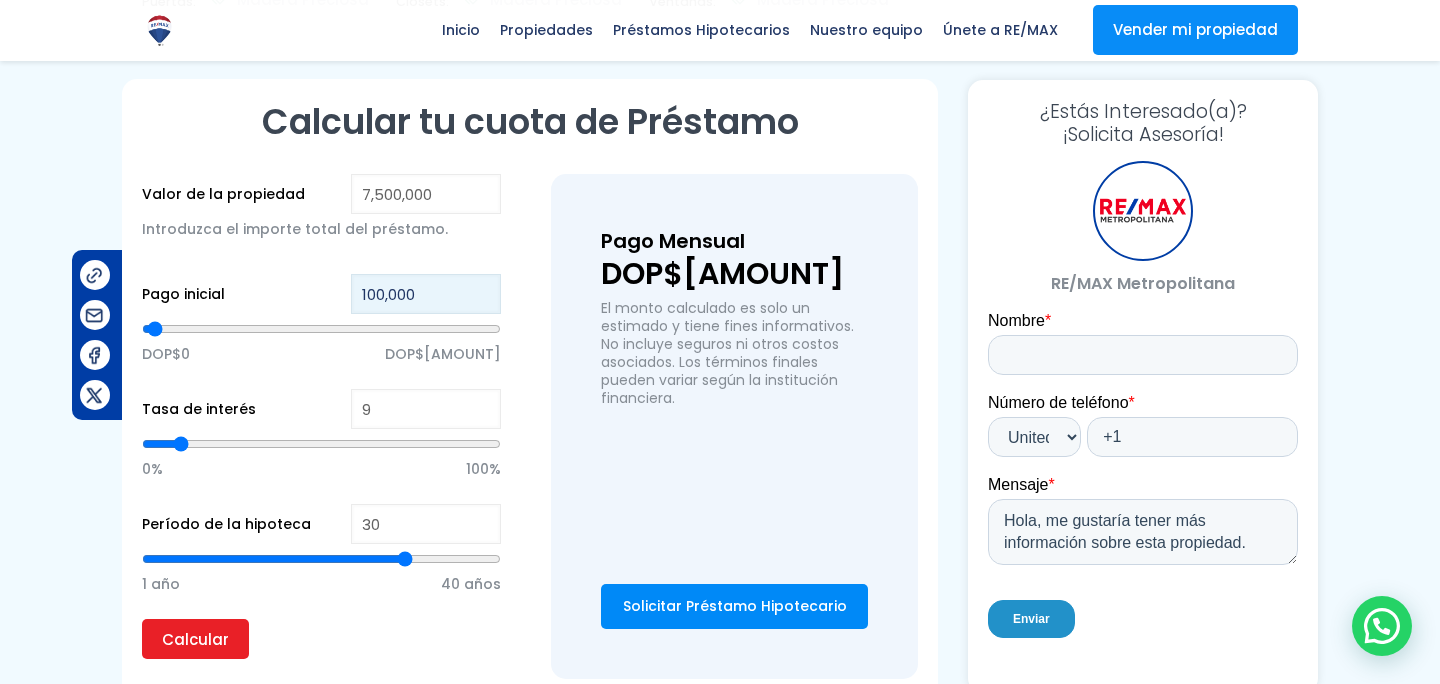 type on "[NUMBER]" 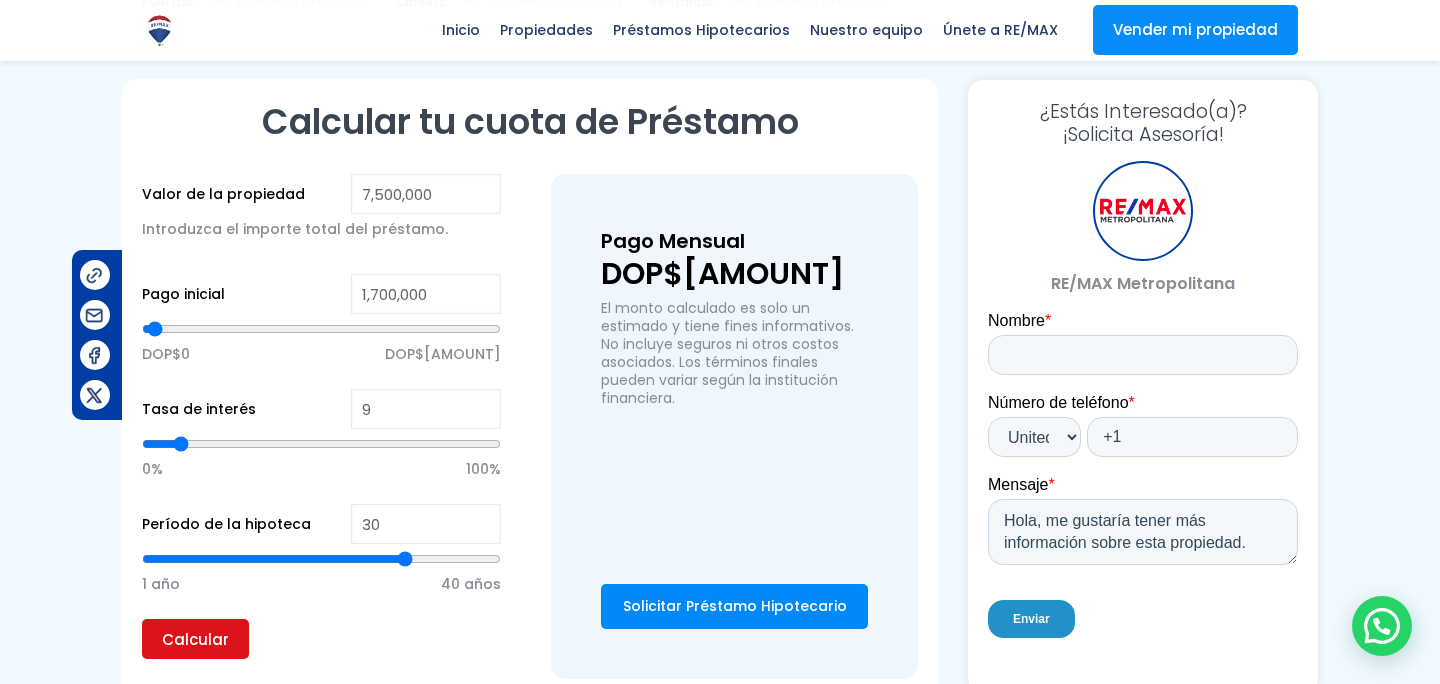 click on "Calcular" at bounding box center (195, 639) 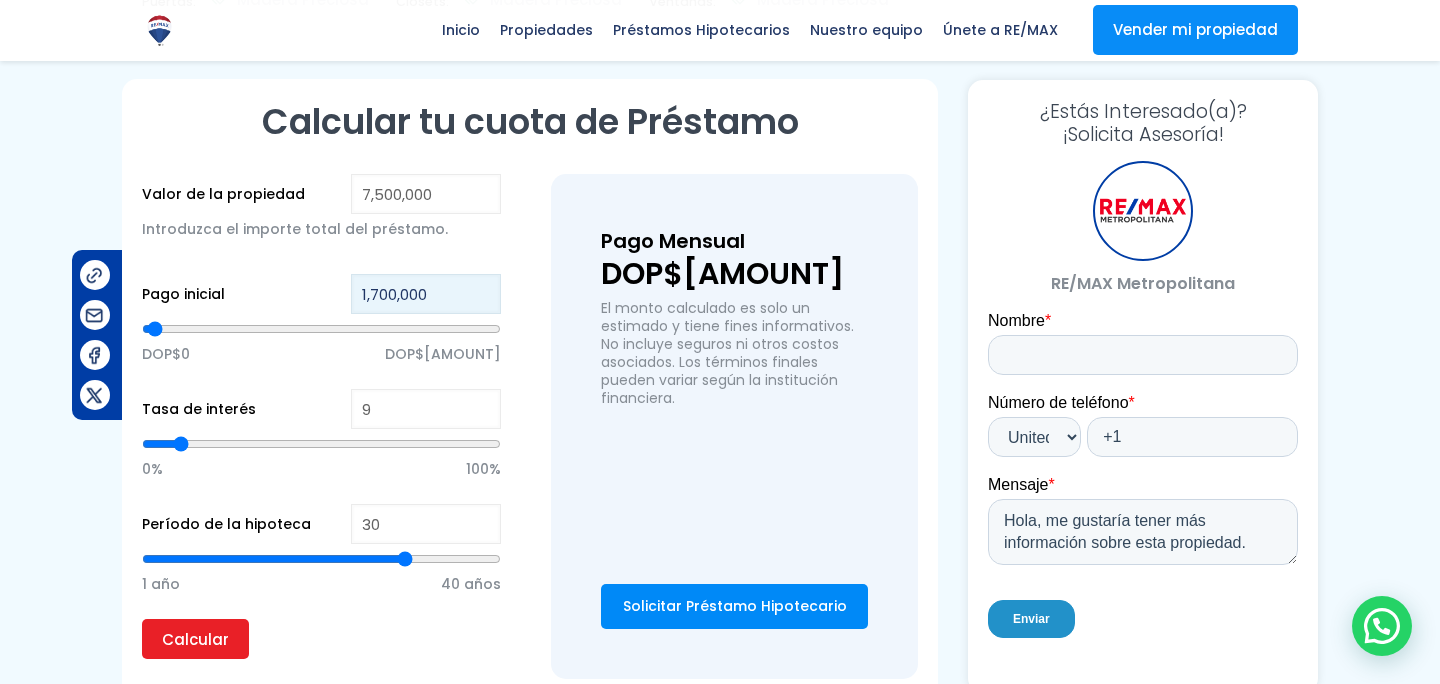 click on "1,700,000" at bounding box center [426, 294] 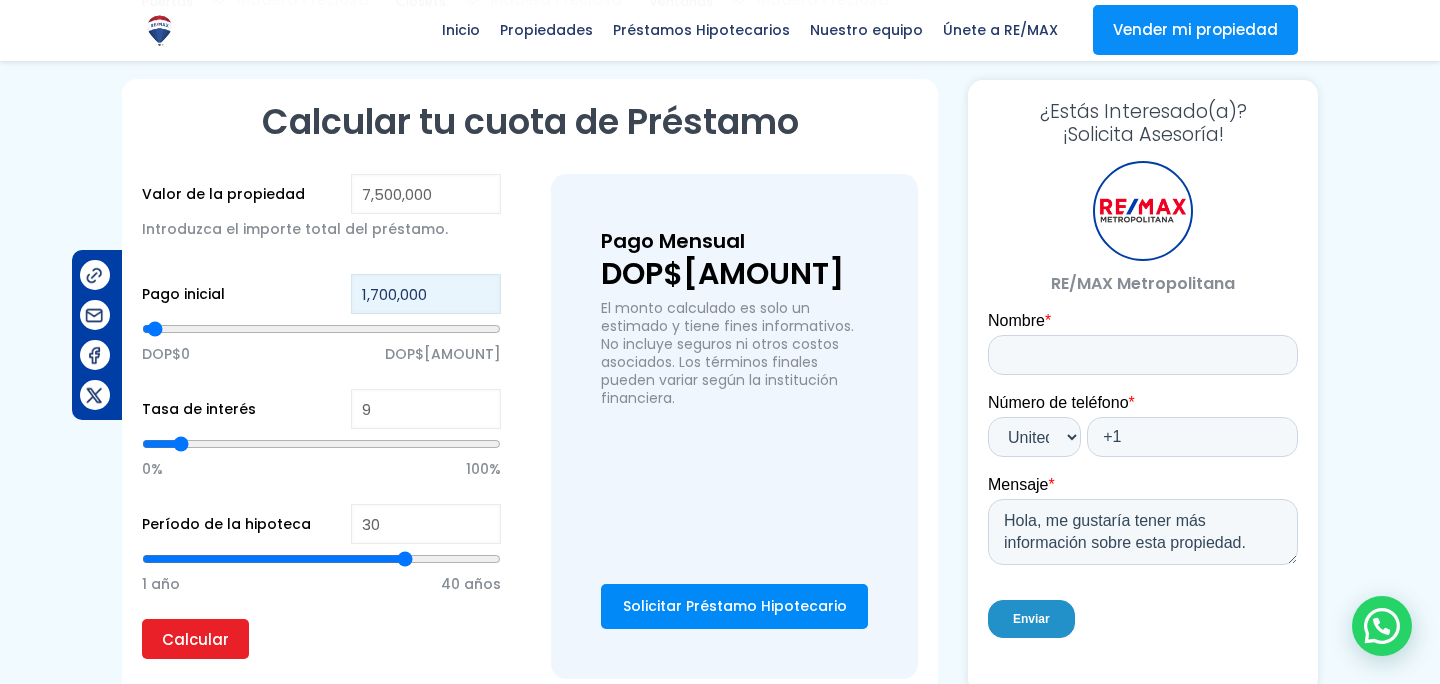 type on "100,000" 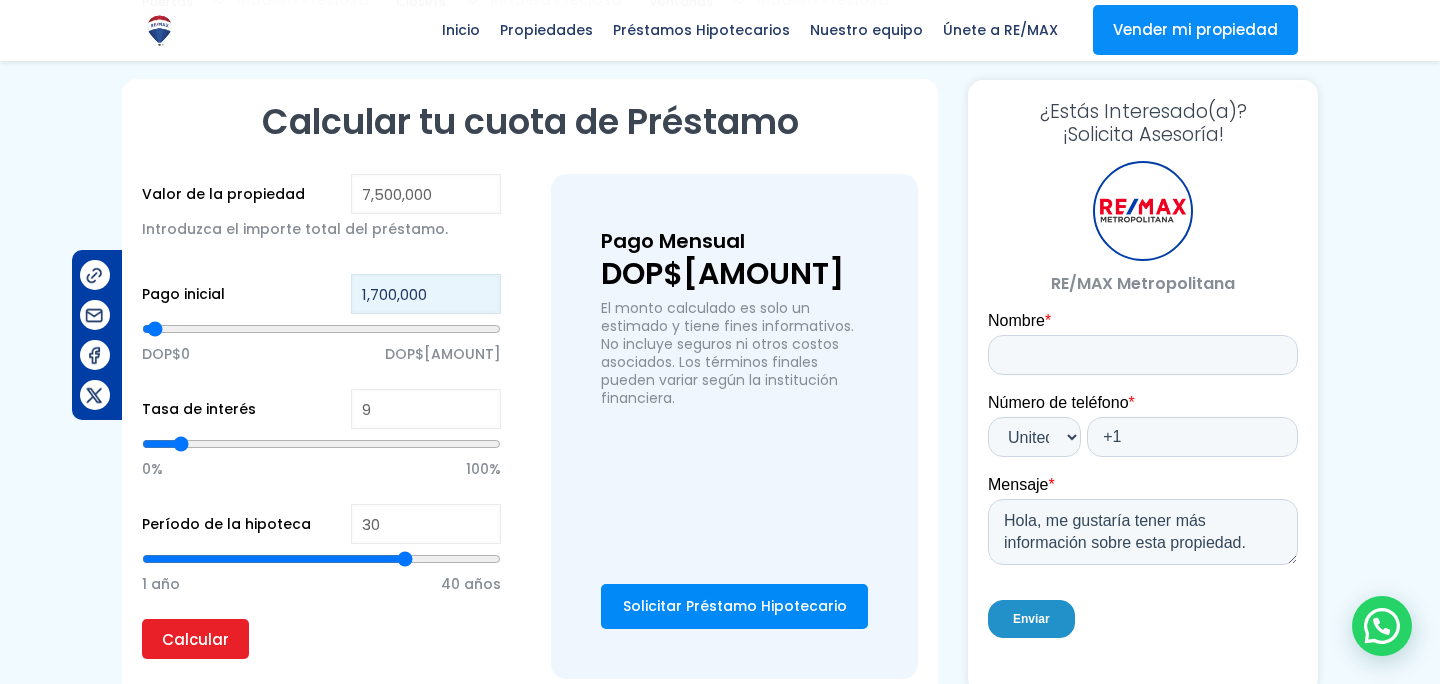 type on "100000" 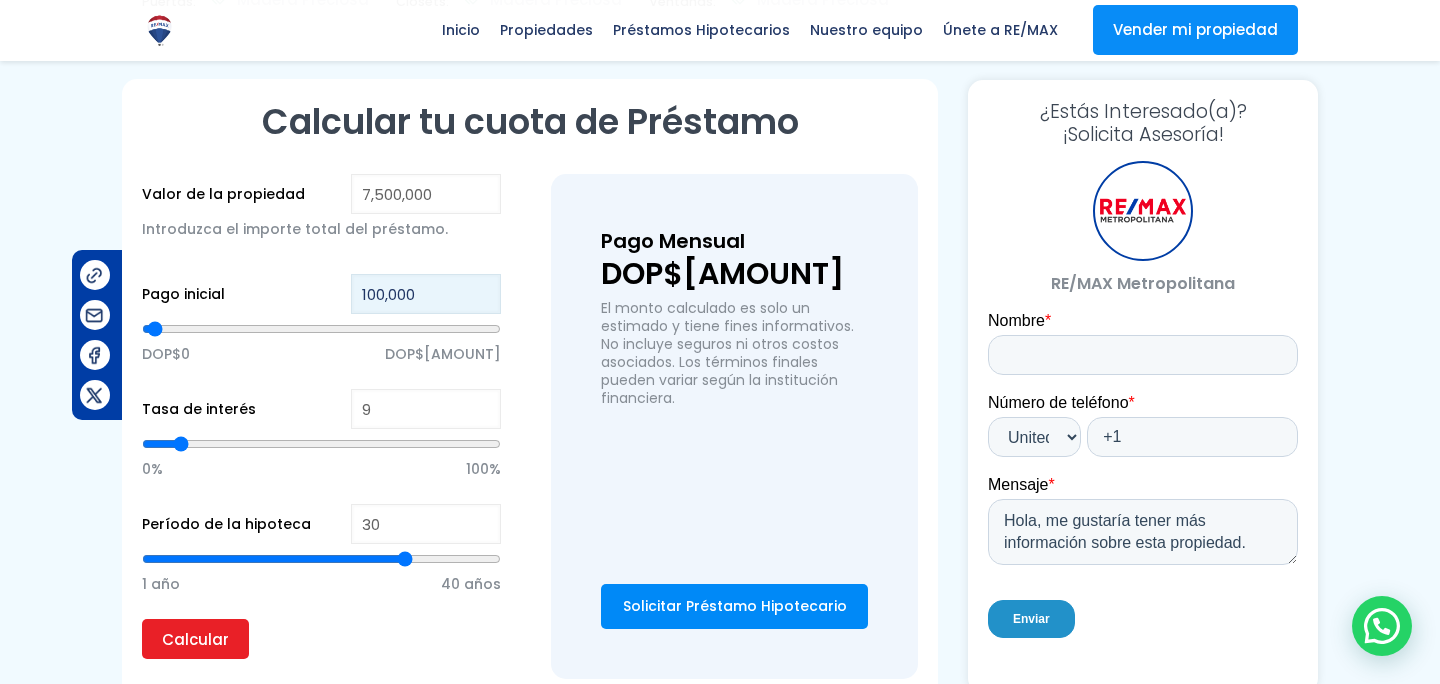 type on "1,500,000" 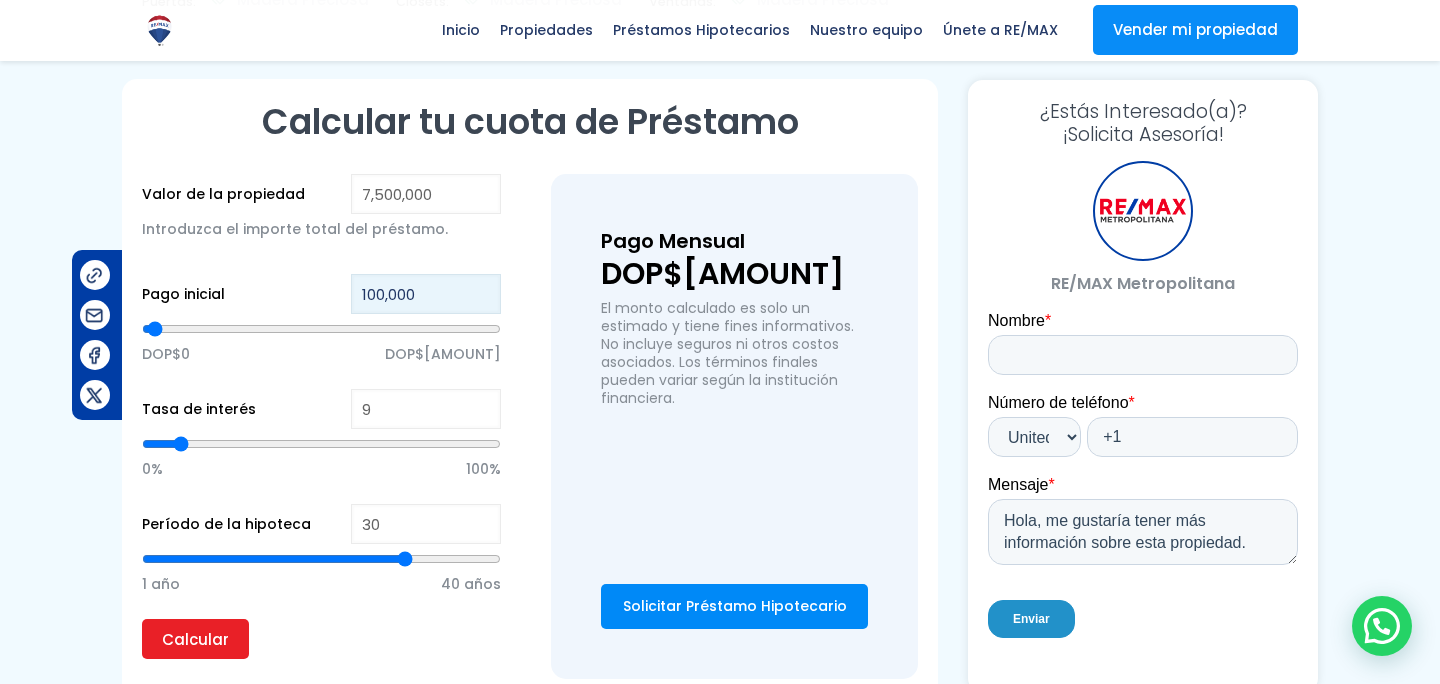 type on "[NUMBER]" 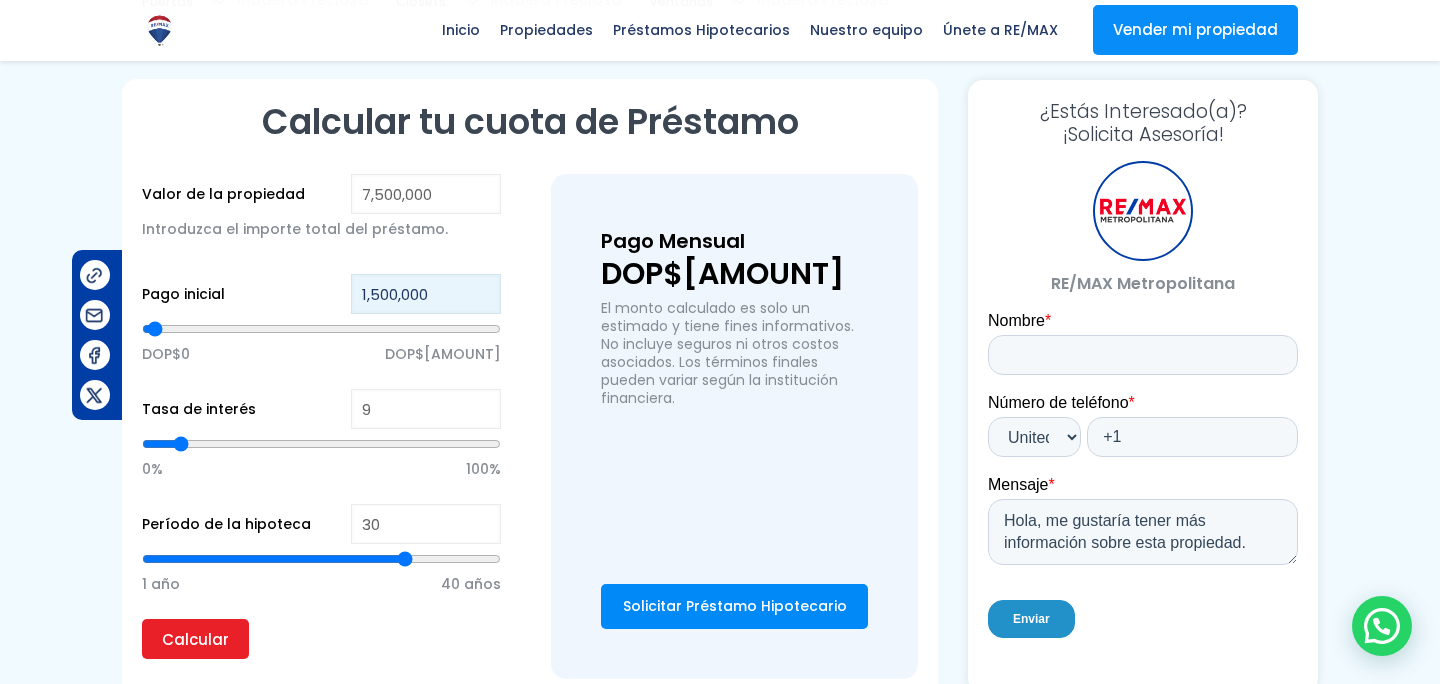 type on "150,000" 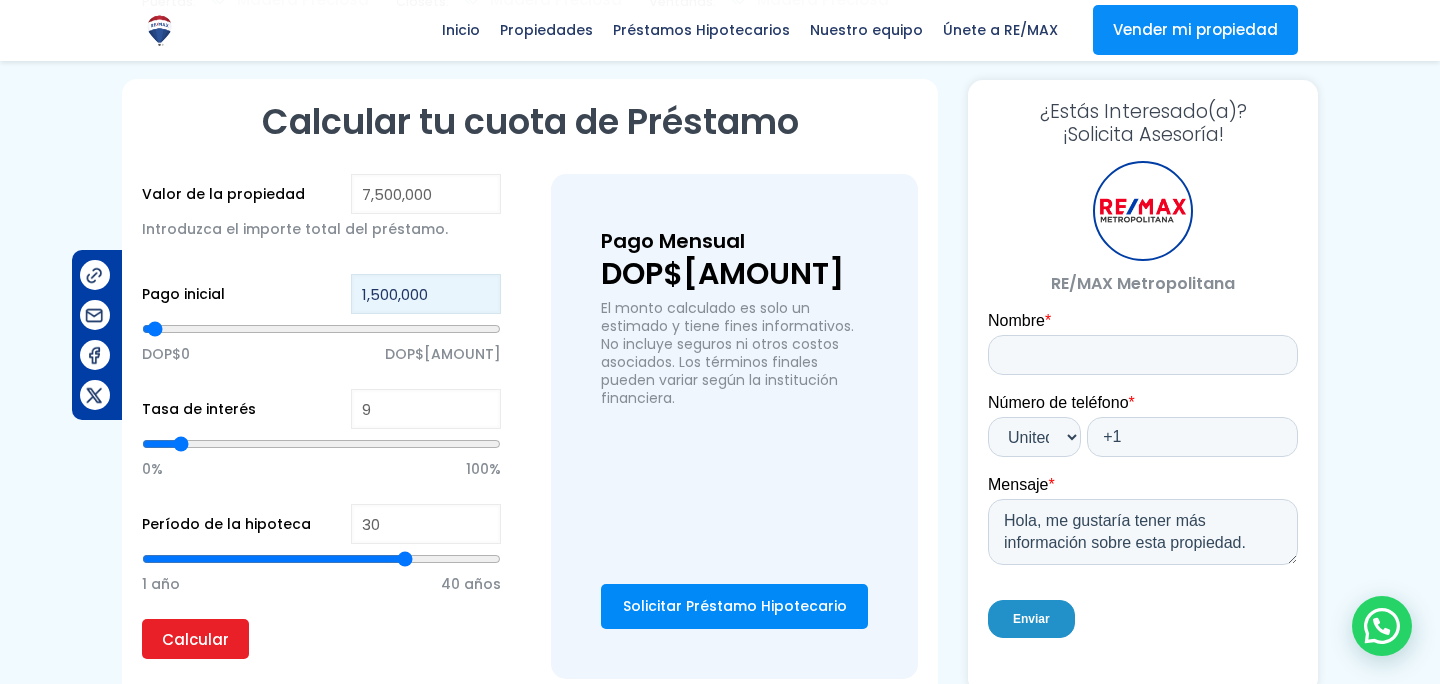 type on "[NUMBER]" 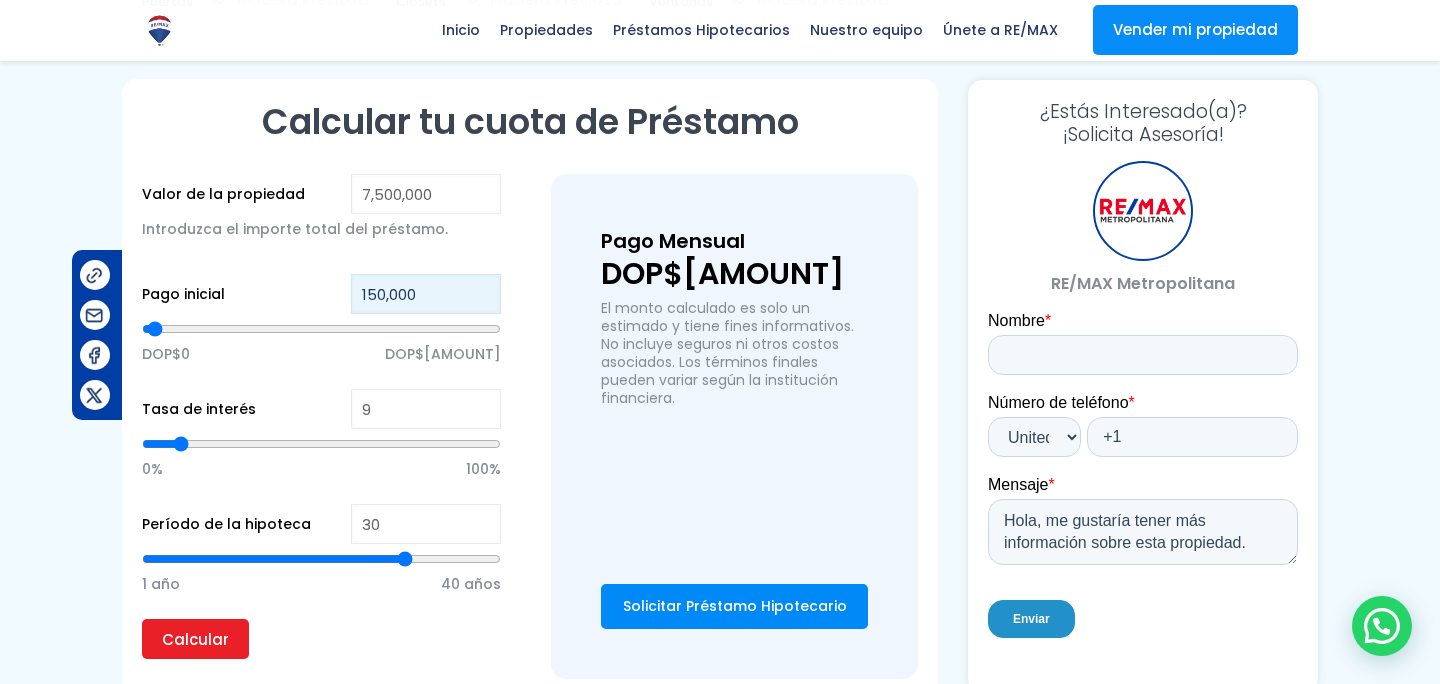 type on "[NUMBER]" 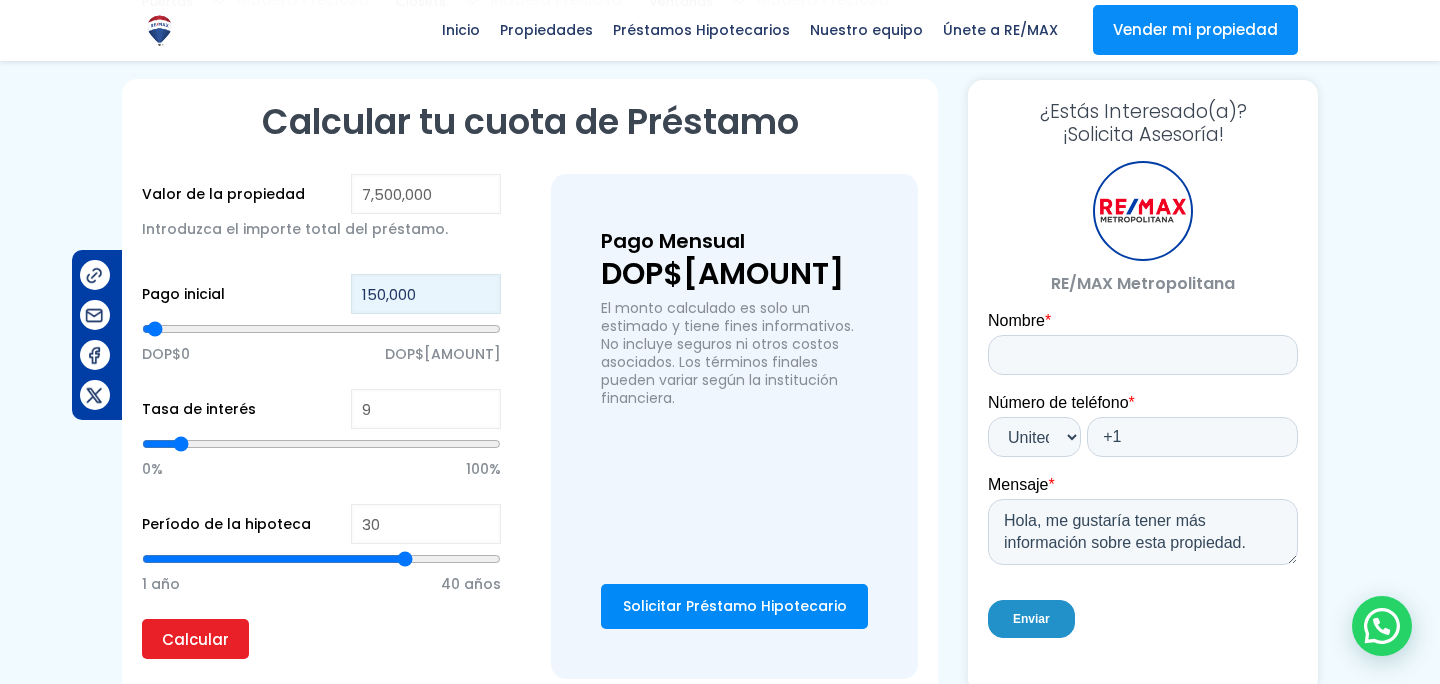 type on "[NUMBER]" 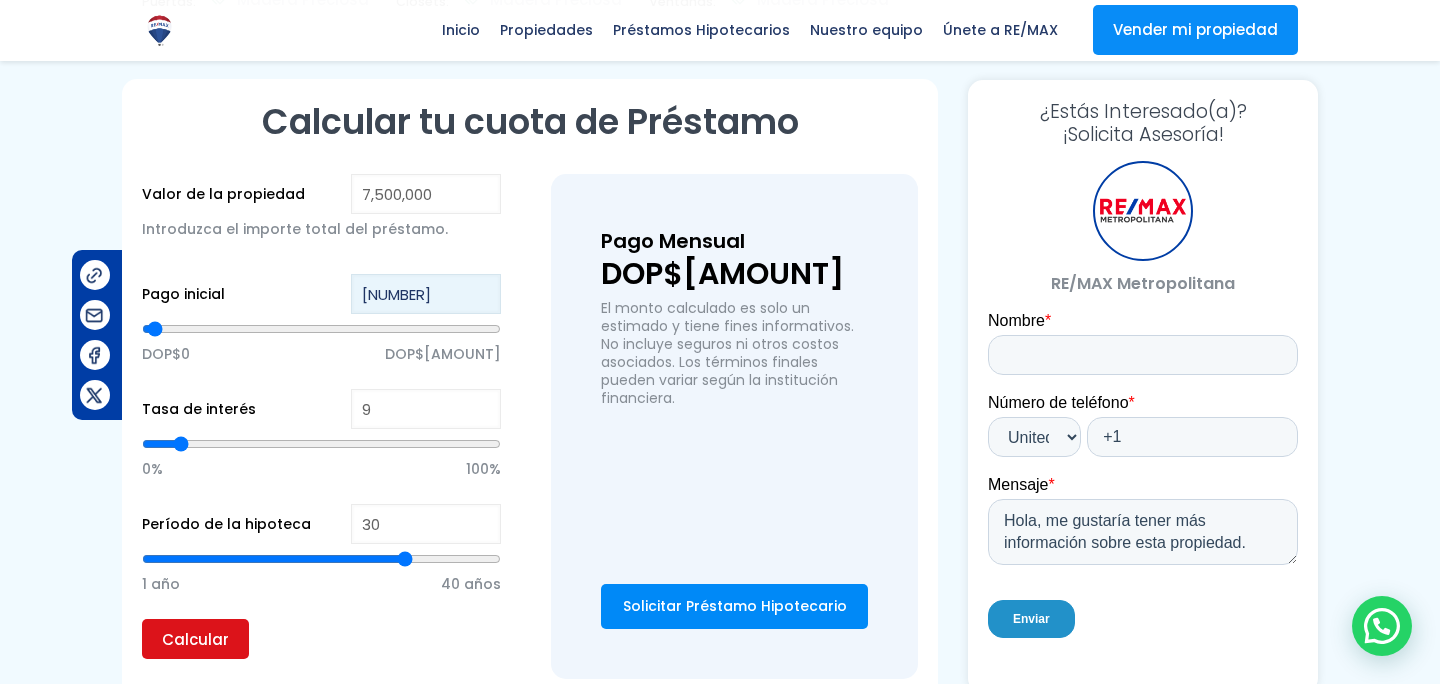 type on "[NUMBER]" 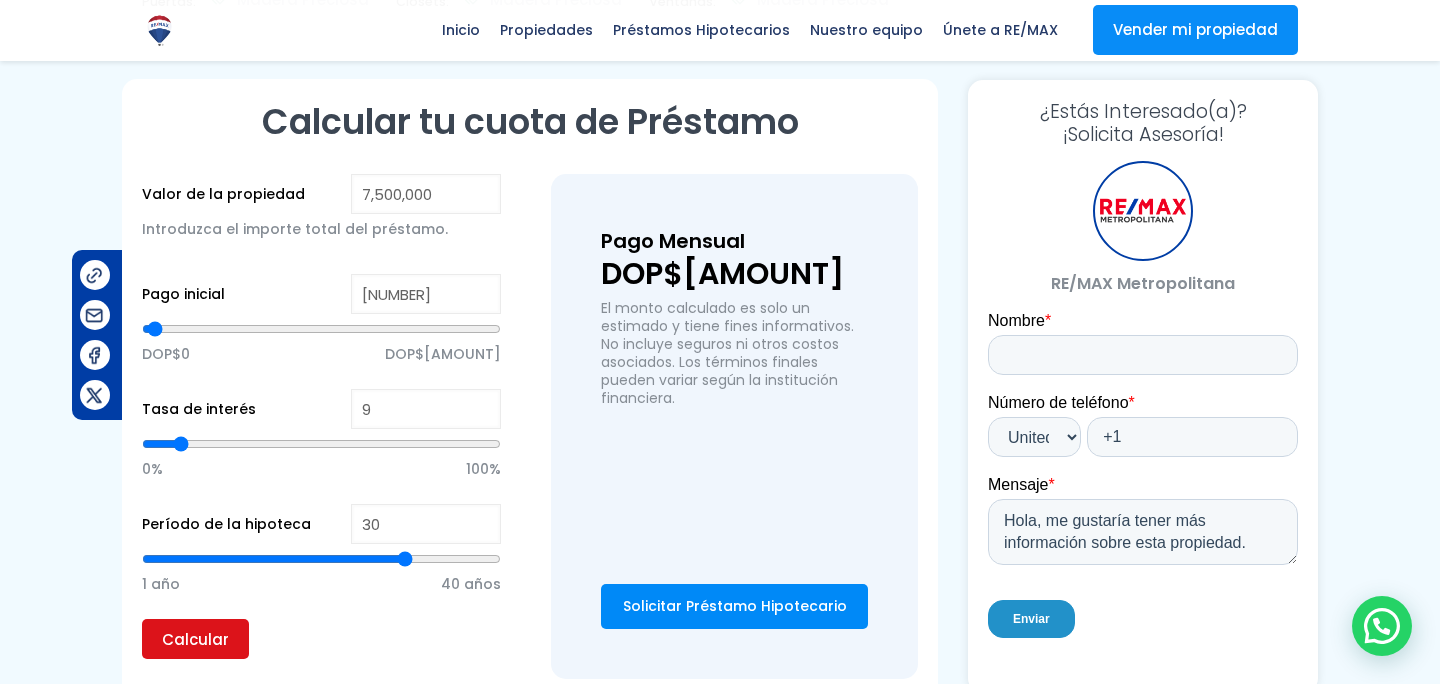 click on "Calcular" at bounding box center (195, 639) 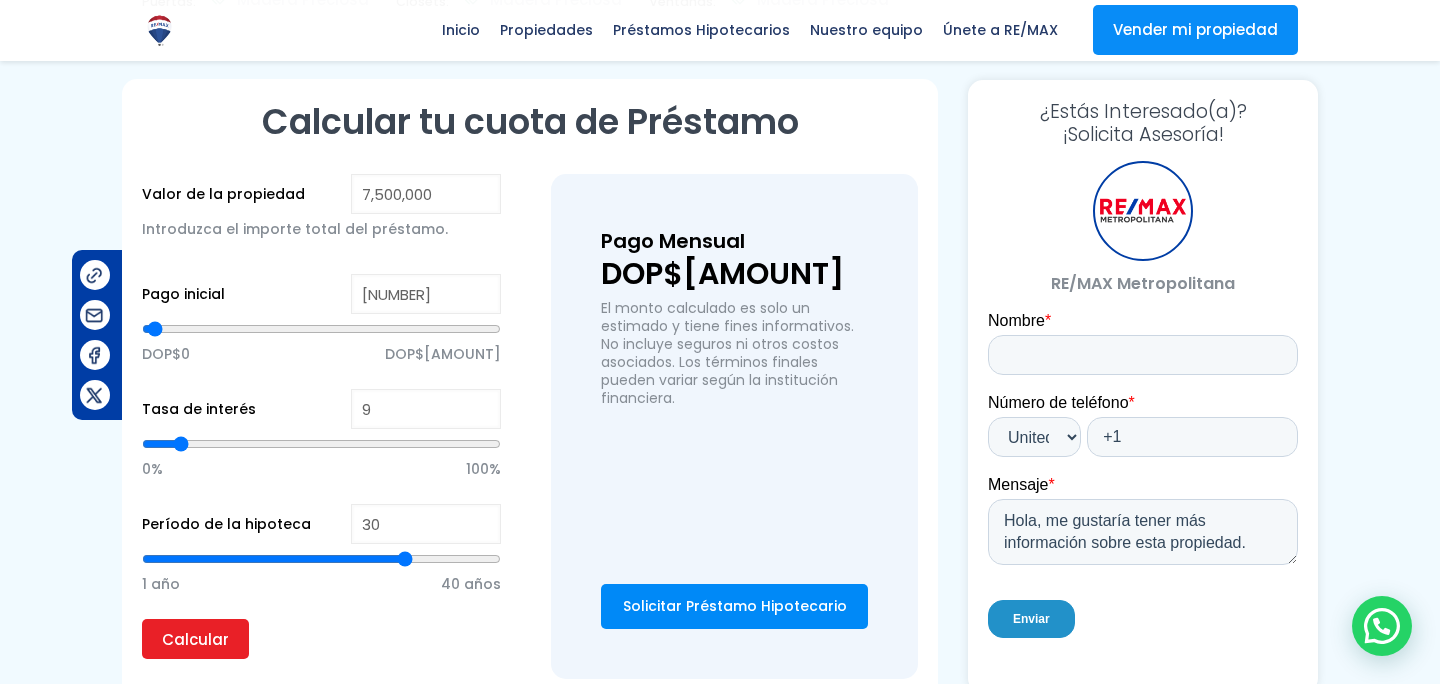type on "11" 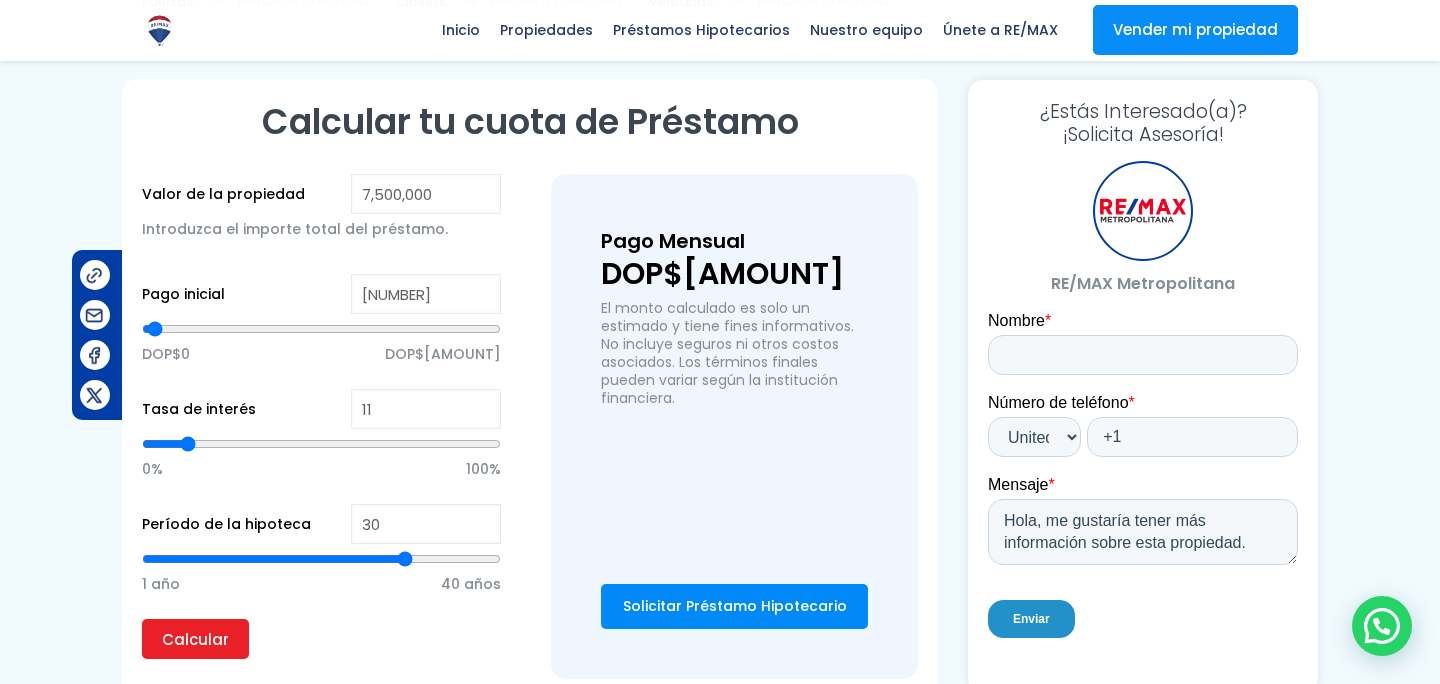 type on "10" 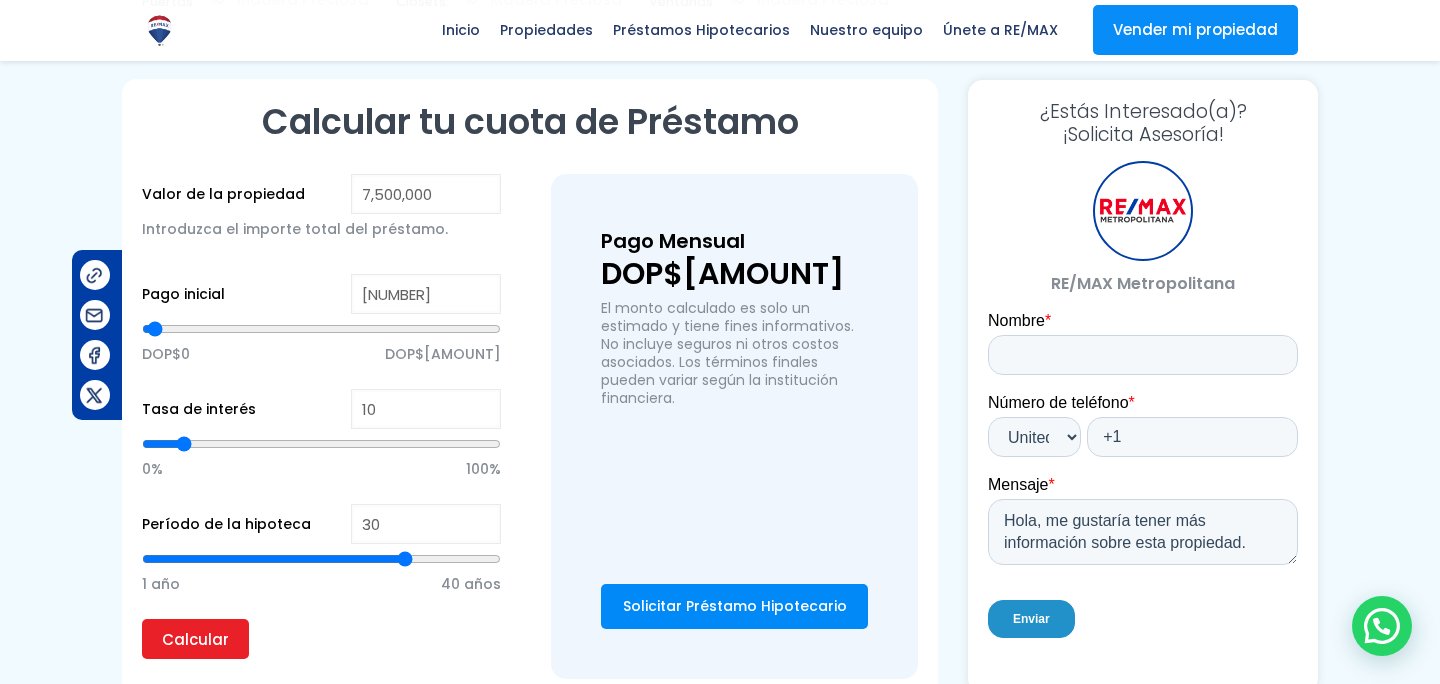 type on "10" 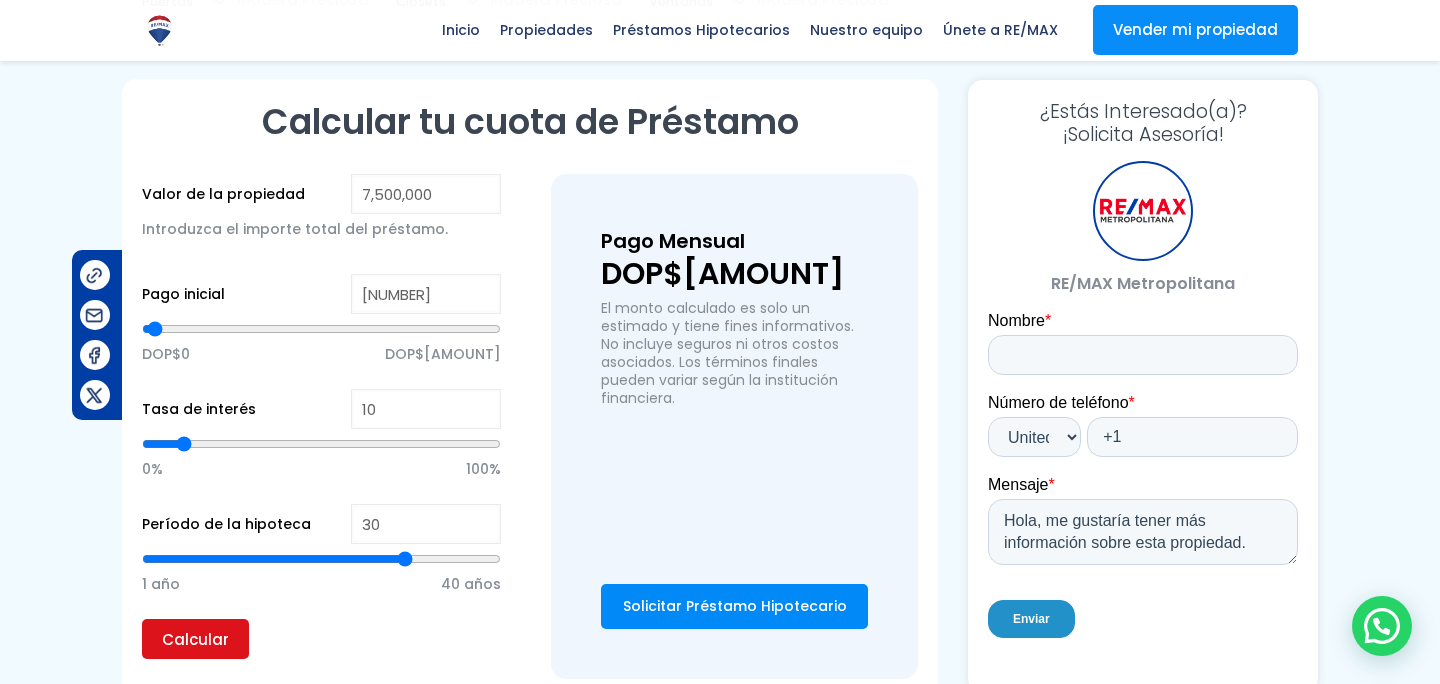 click on "Calcular" at bounding box center (195, 639) 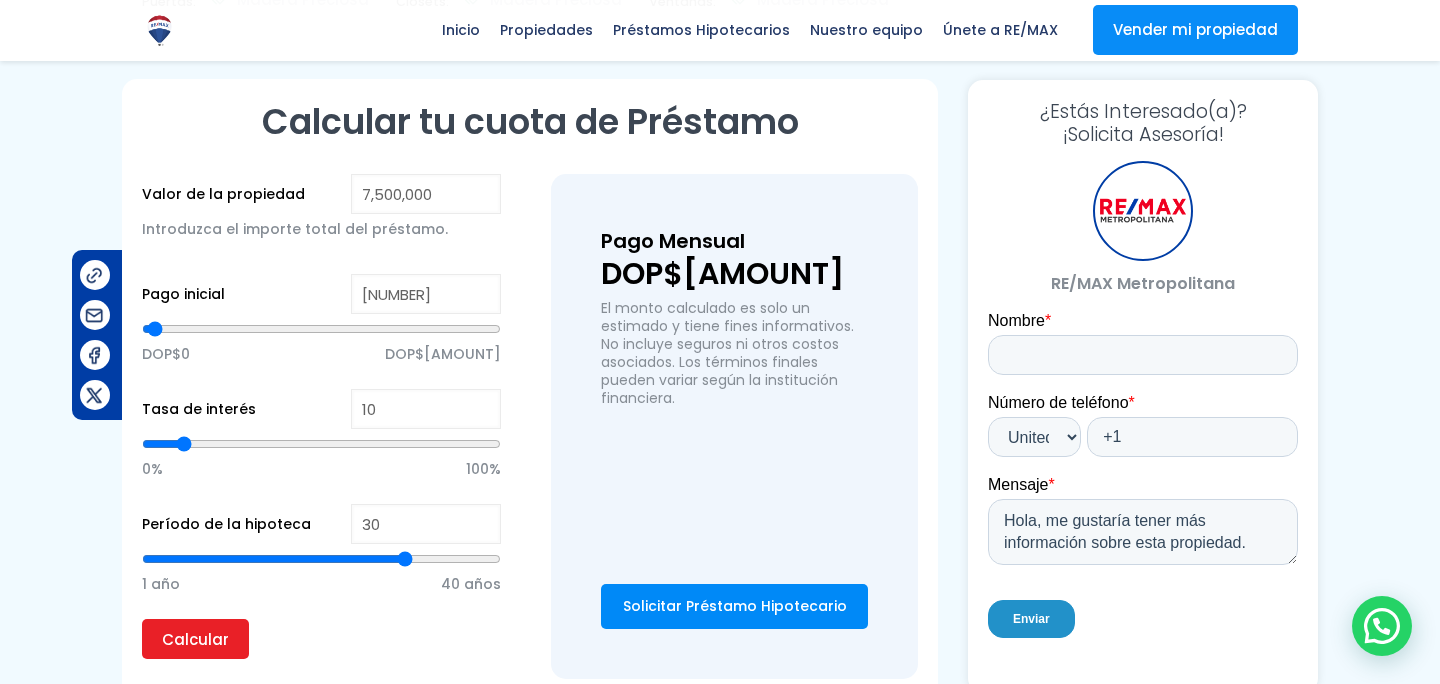type on "29" 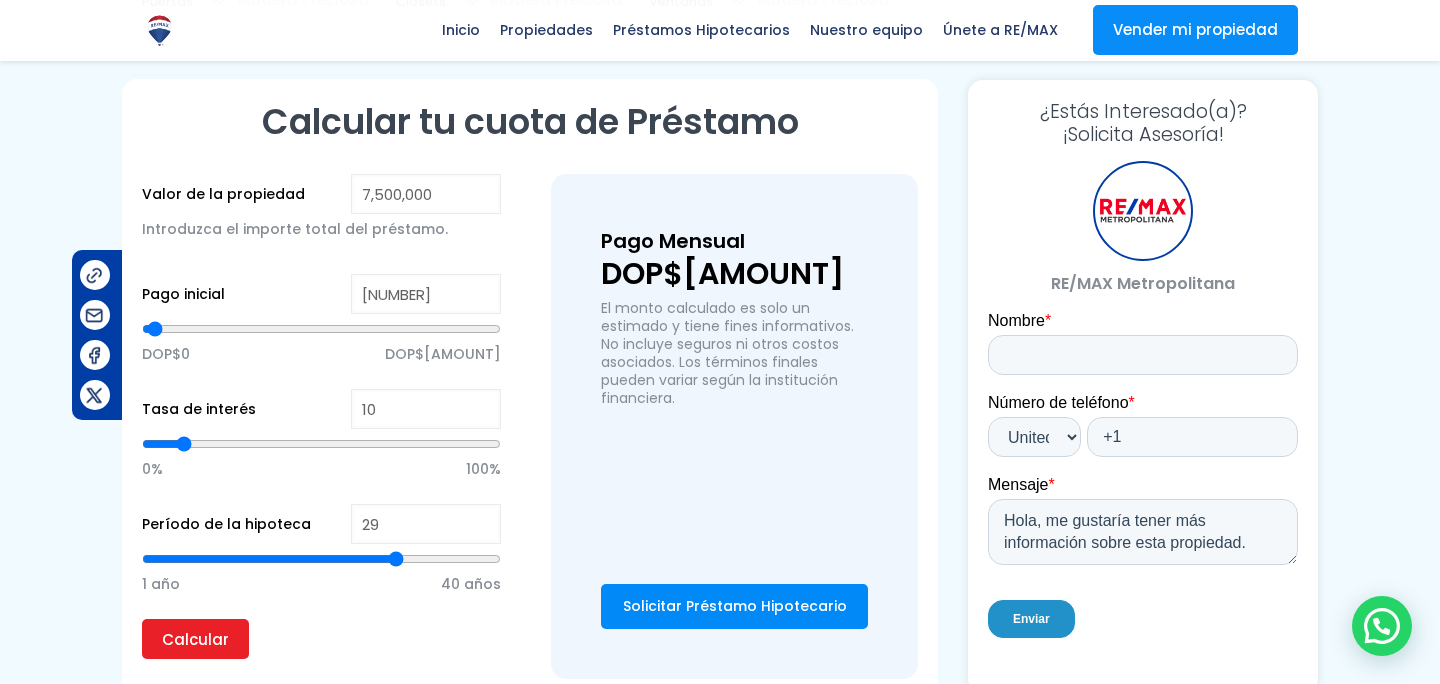 type on "28" 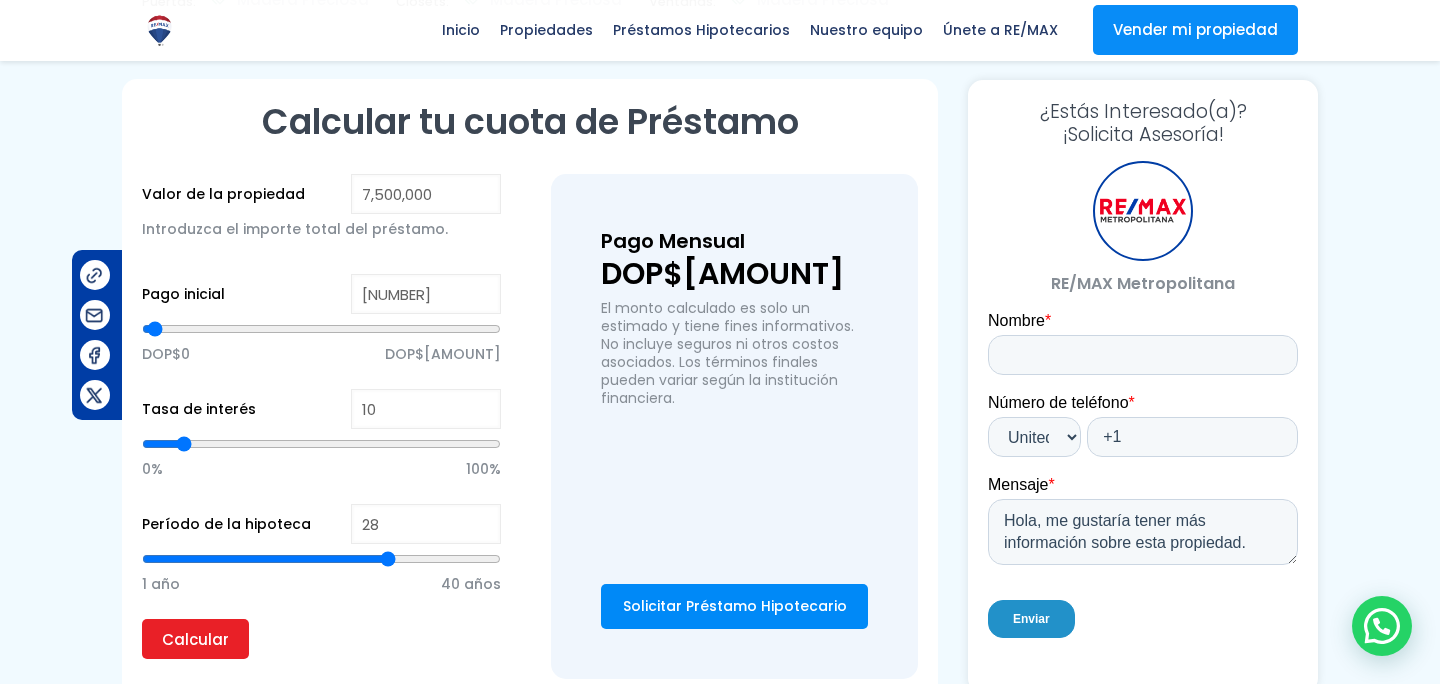 type on "27" 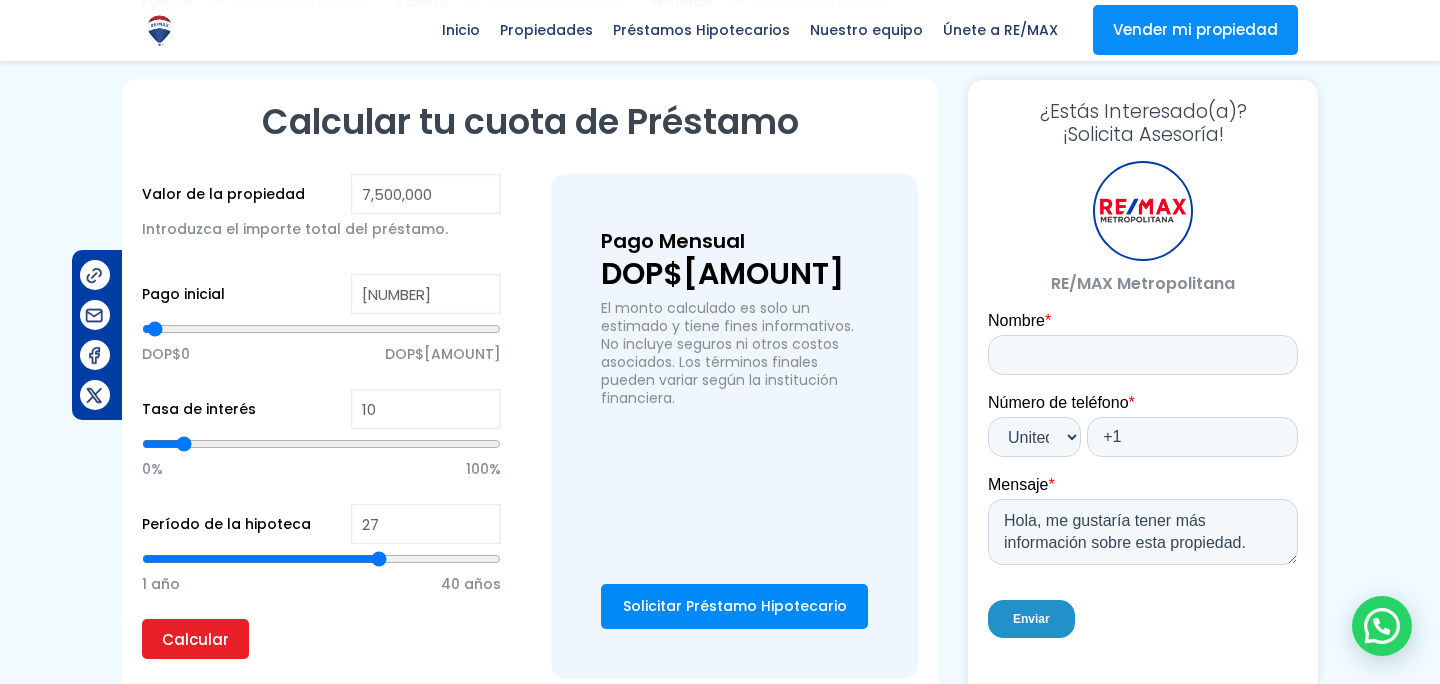 type on "26" 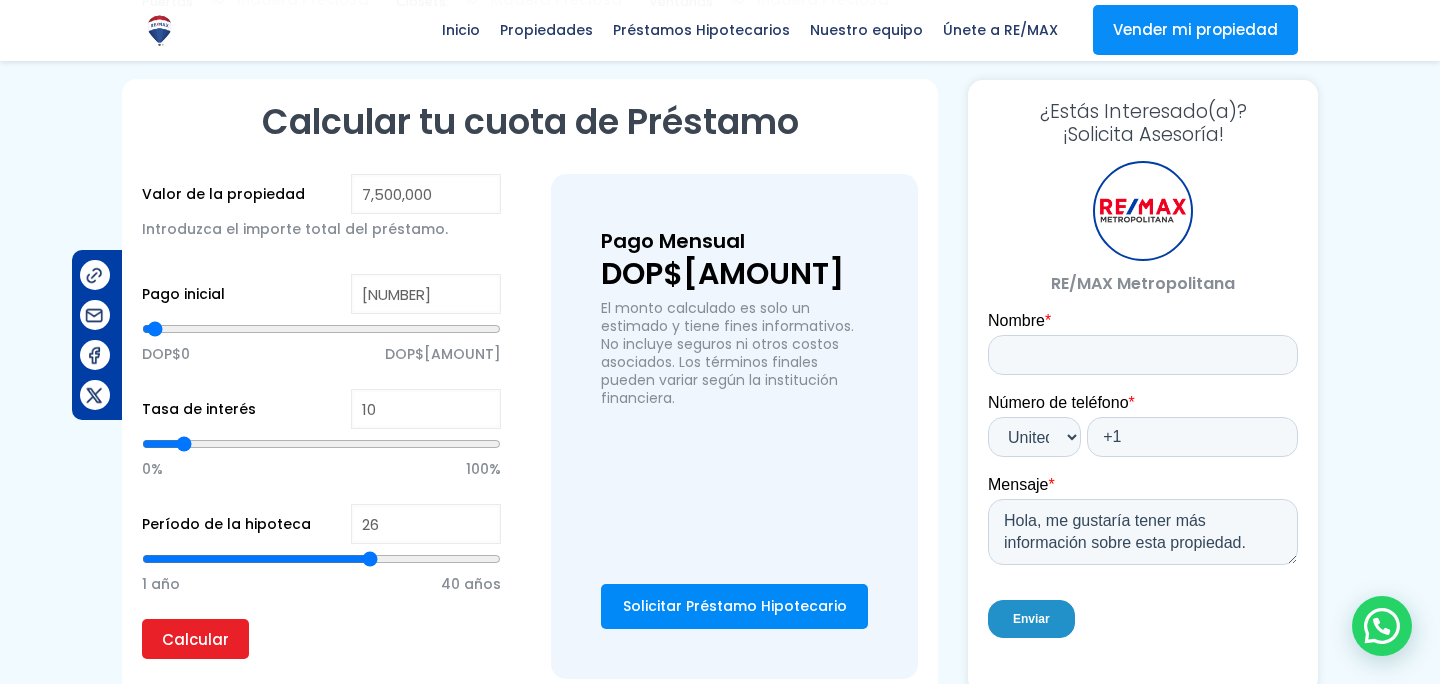 type on "25" 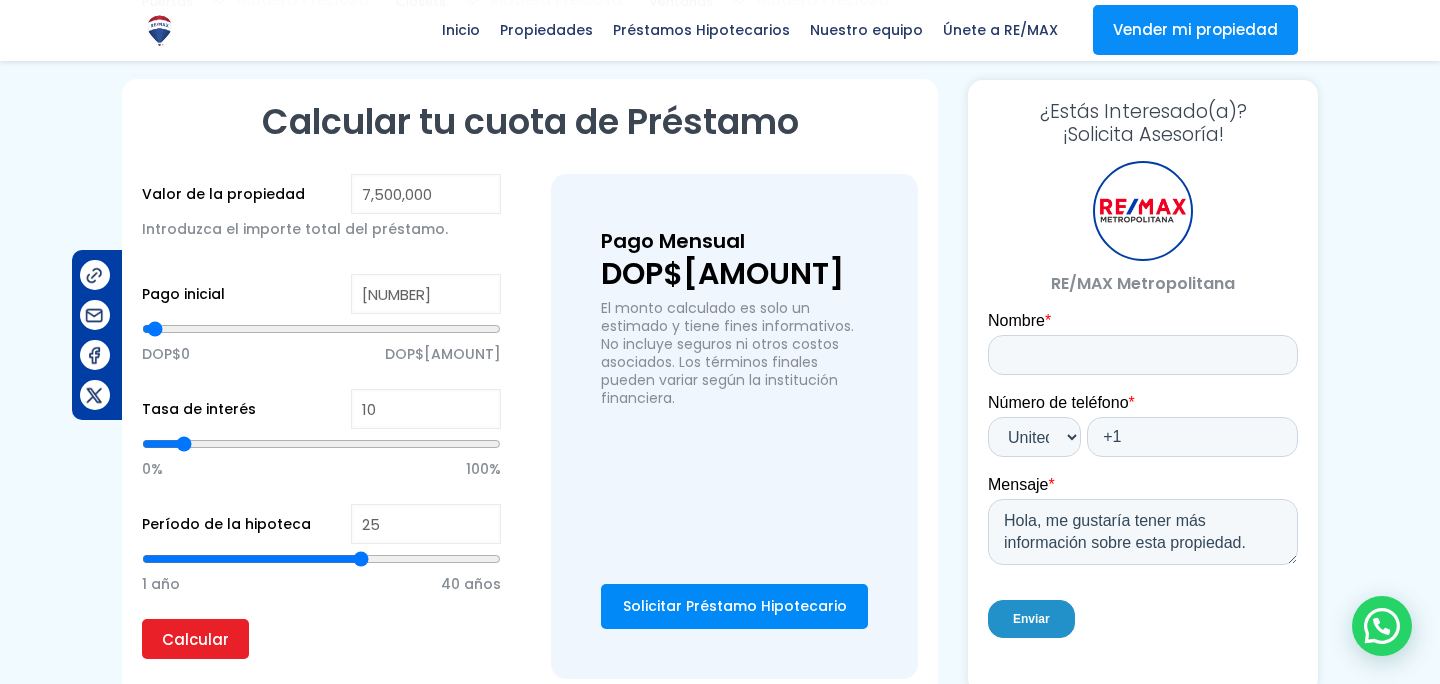 type on "24" 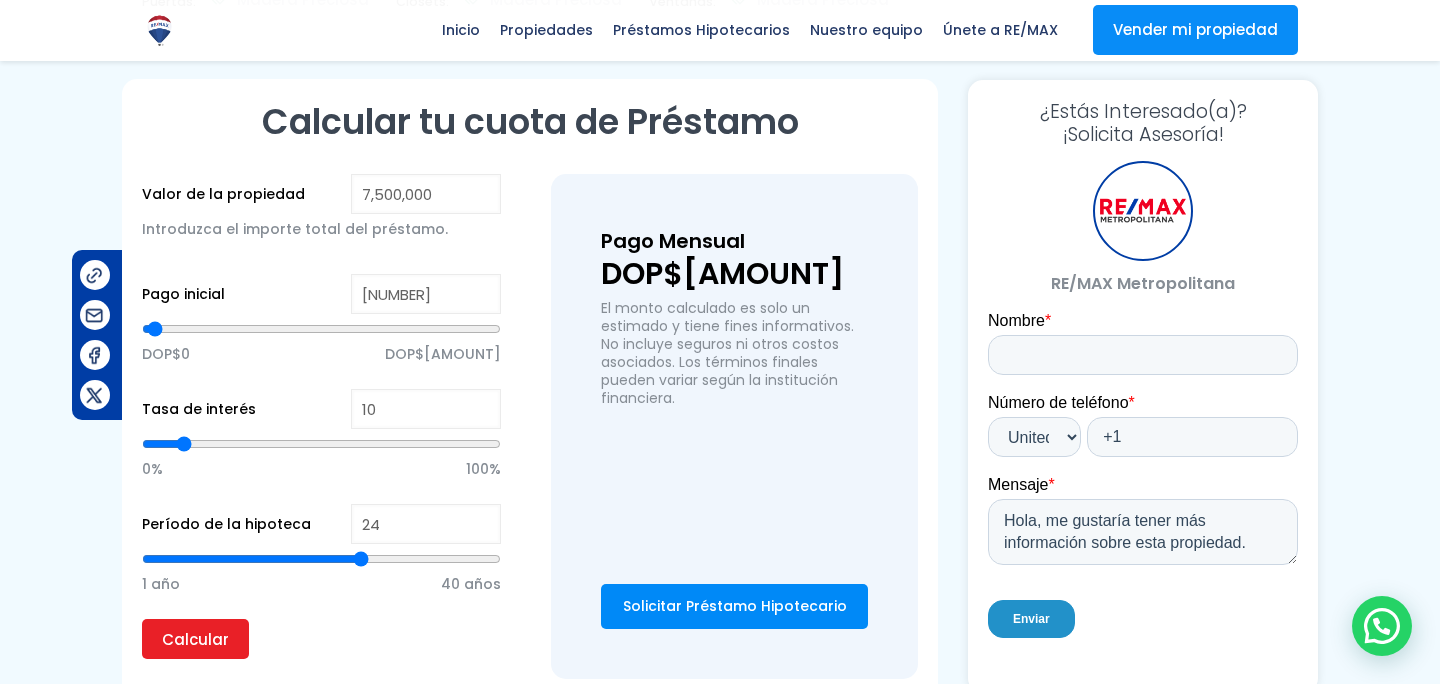 type on "24" 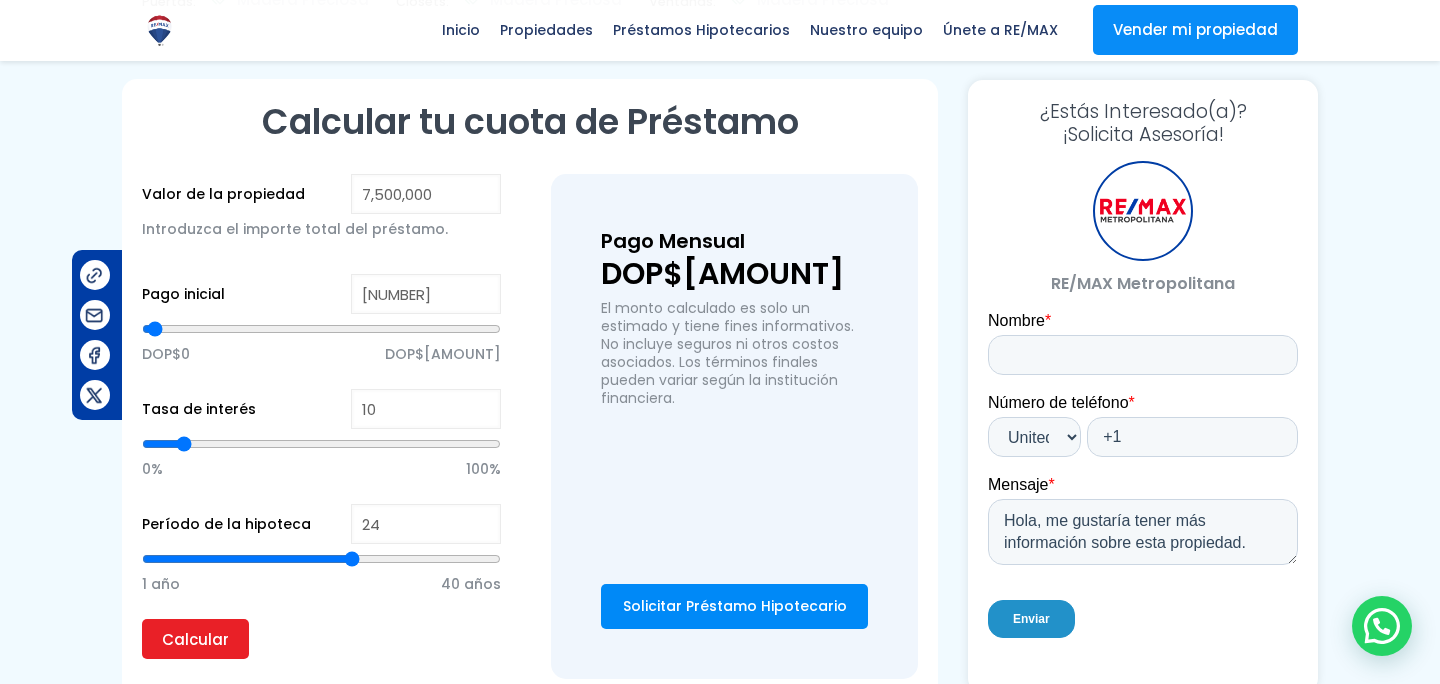 type on "23" 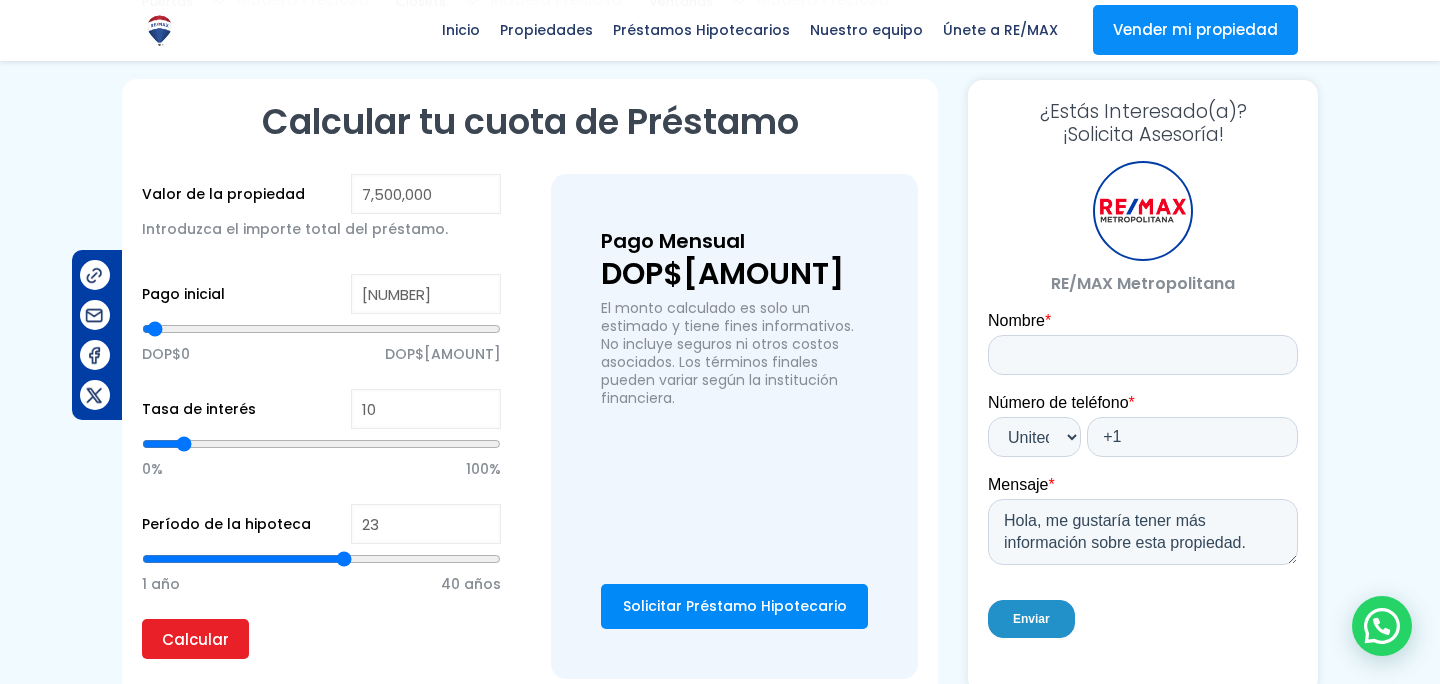 type on "24" 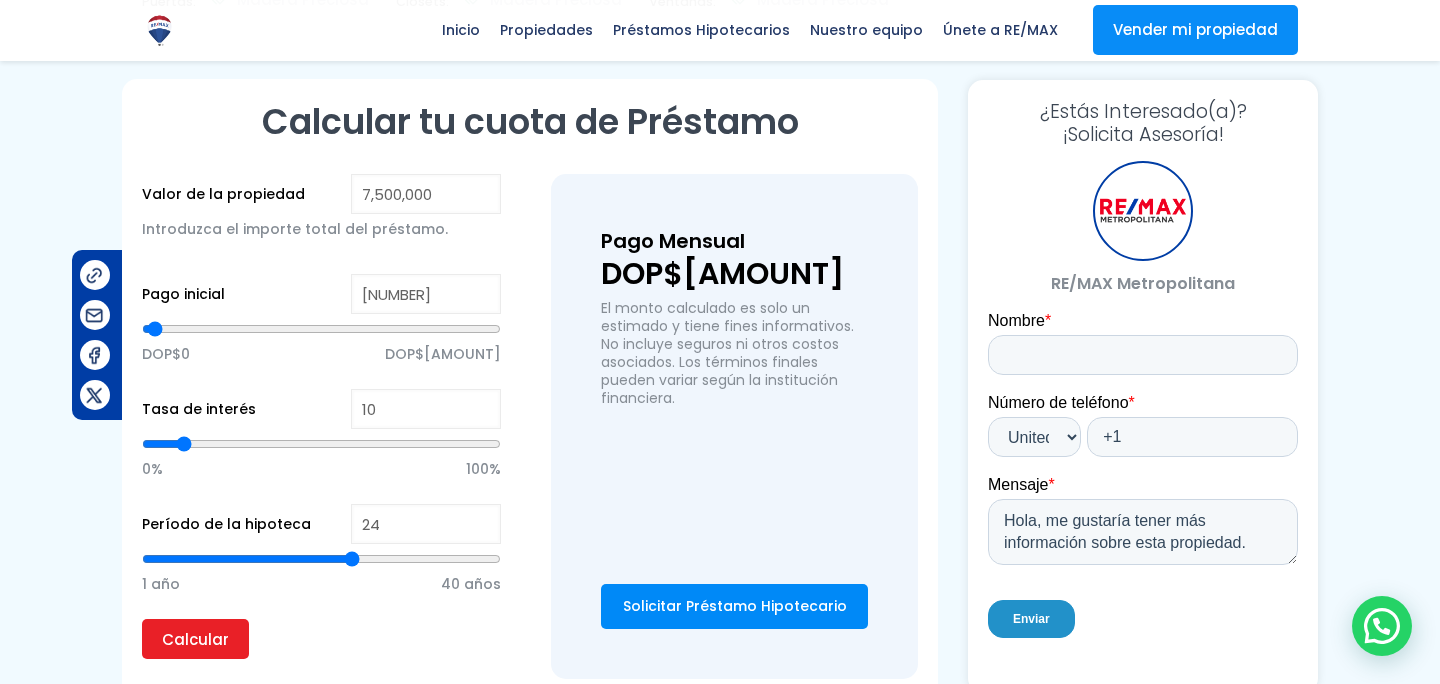 type on "25" 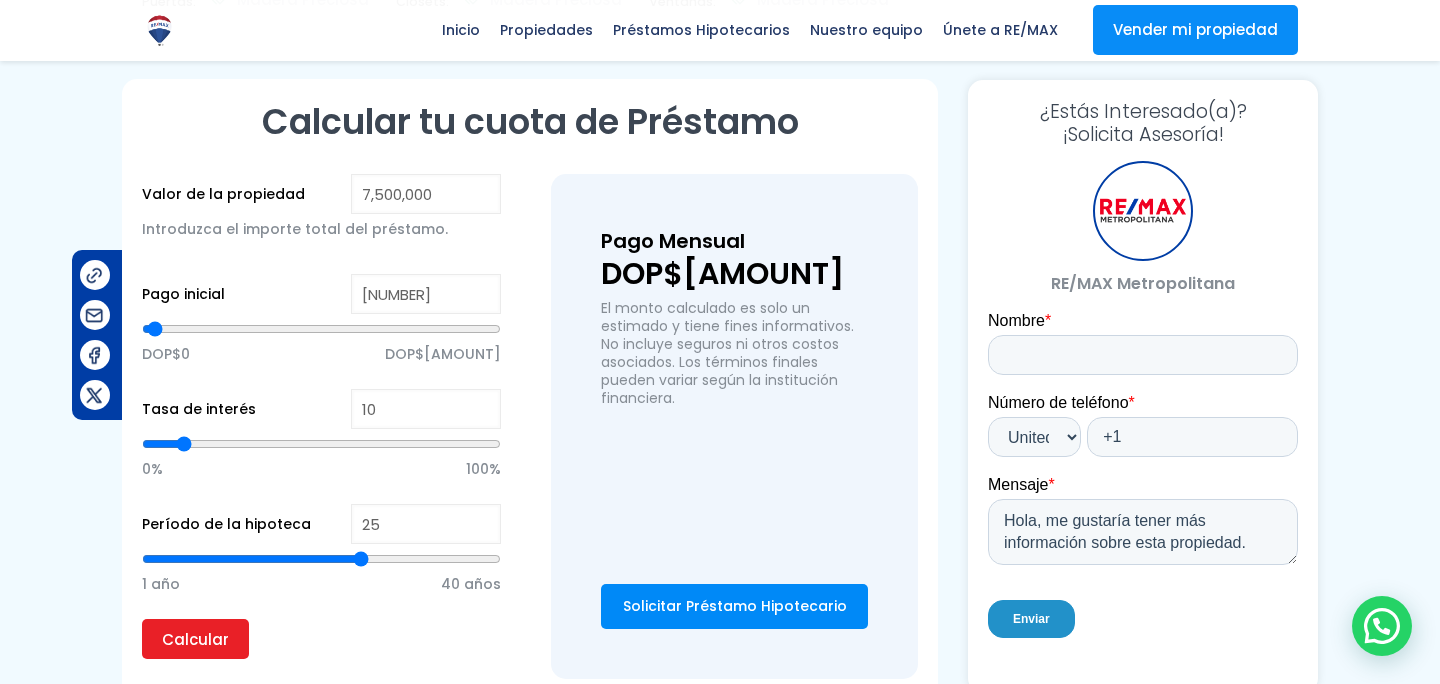 drag, startPoint x: 407, startPoint y: 552, endPoint x: 359, endPoint y: 557, distance: 48.259712 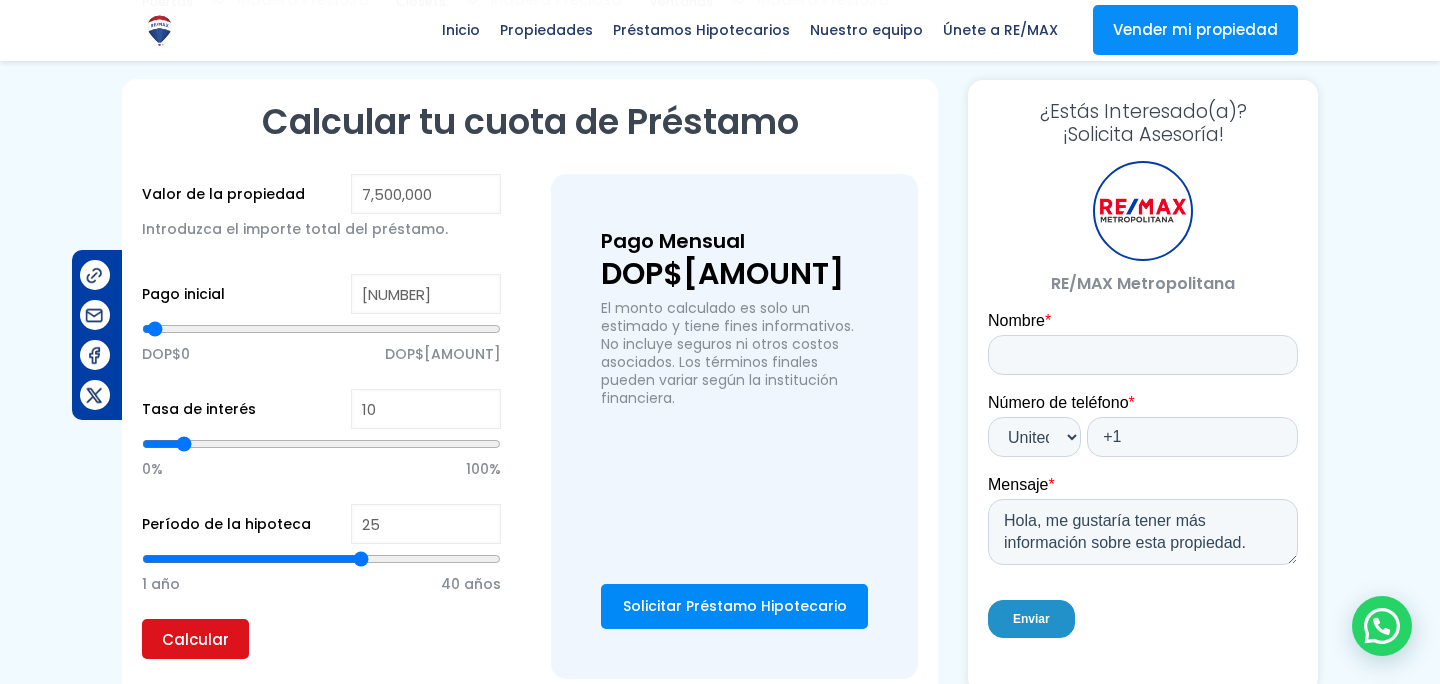 click on "Calcular" at bounding box center [195, 639] 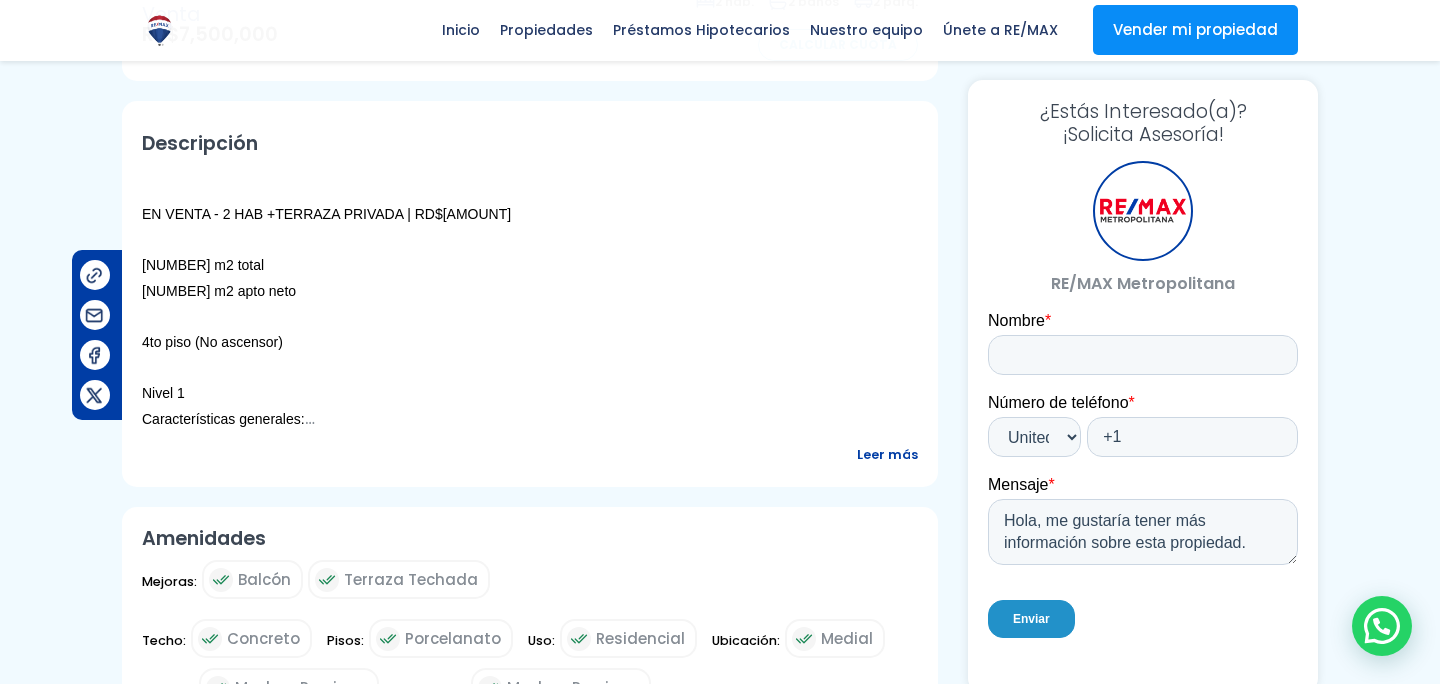 scroll, scrollTop: 617, scrollLeft: 0, axis: vertical 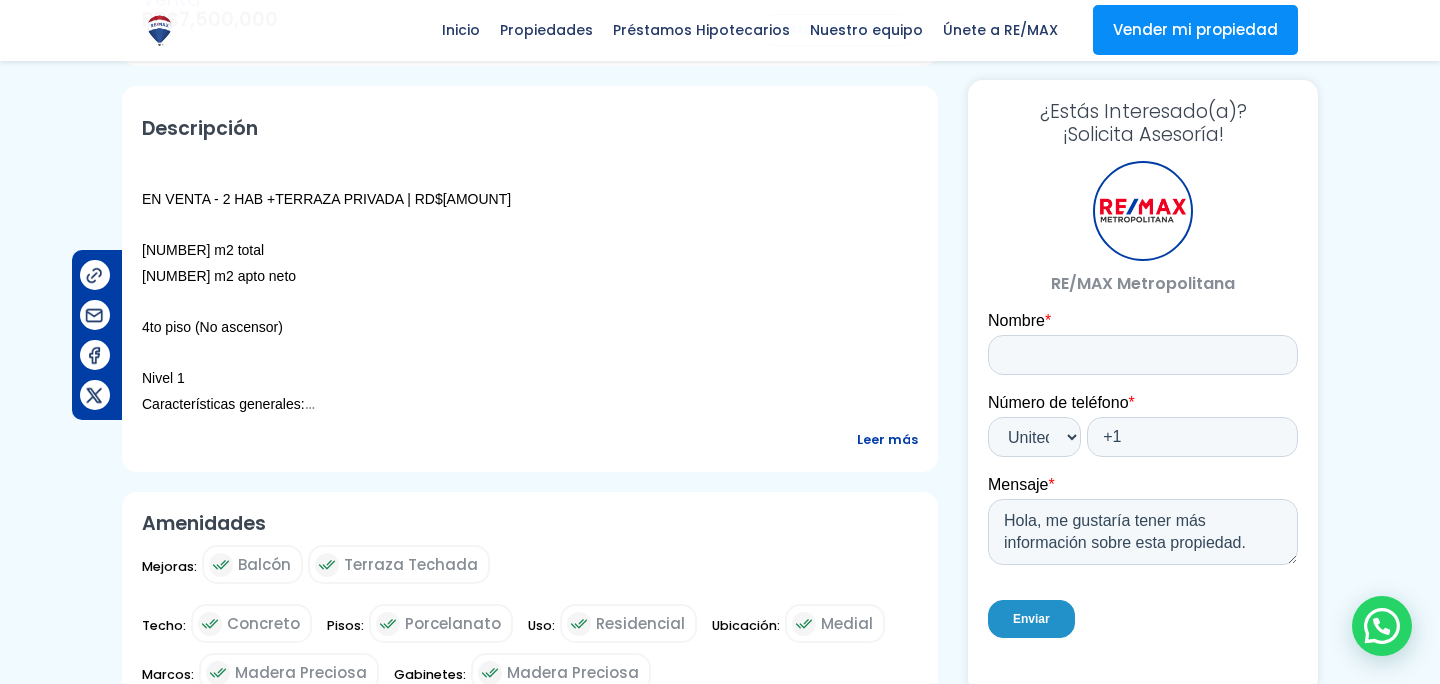 click on "Leer más" at bounding box center [887, 439] 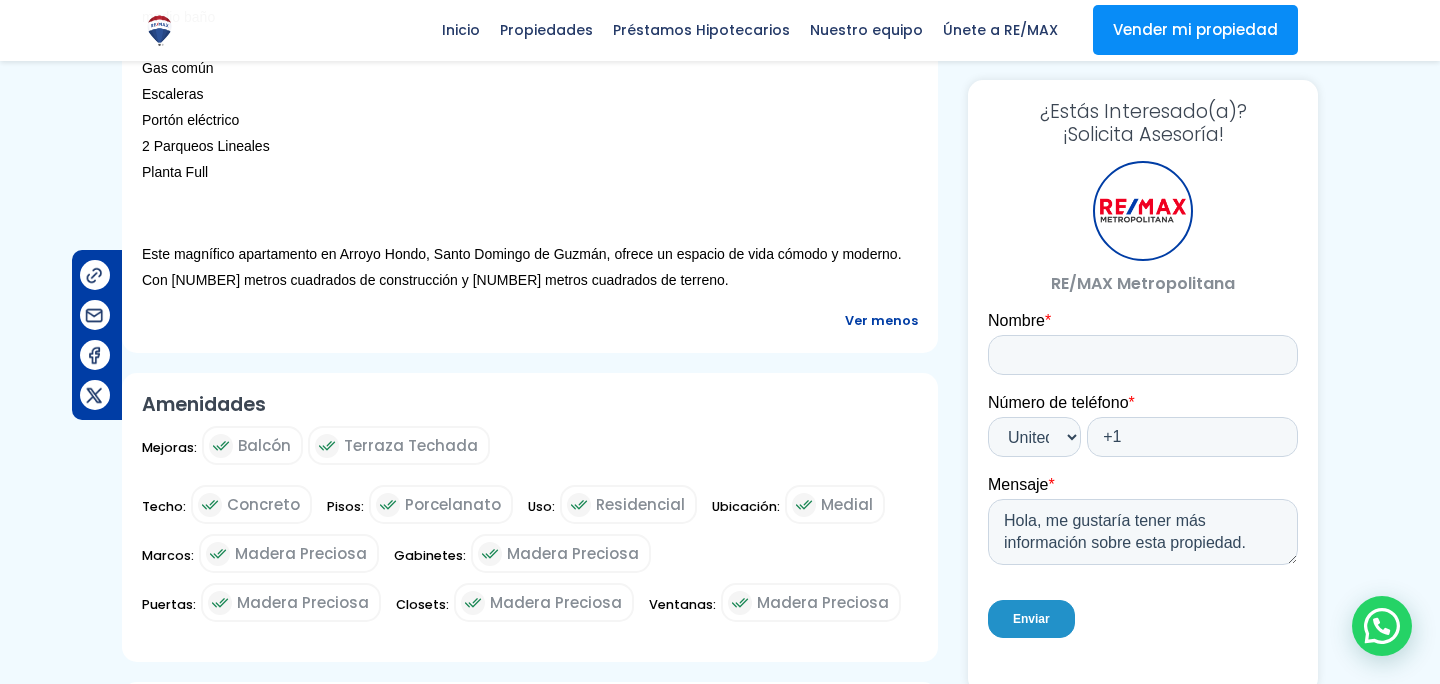 scroll, scrollTop: 1362, scrollLeft: 0, axis: vertical 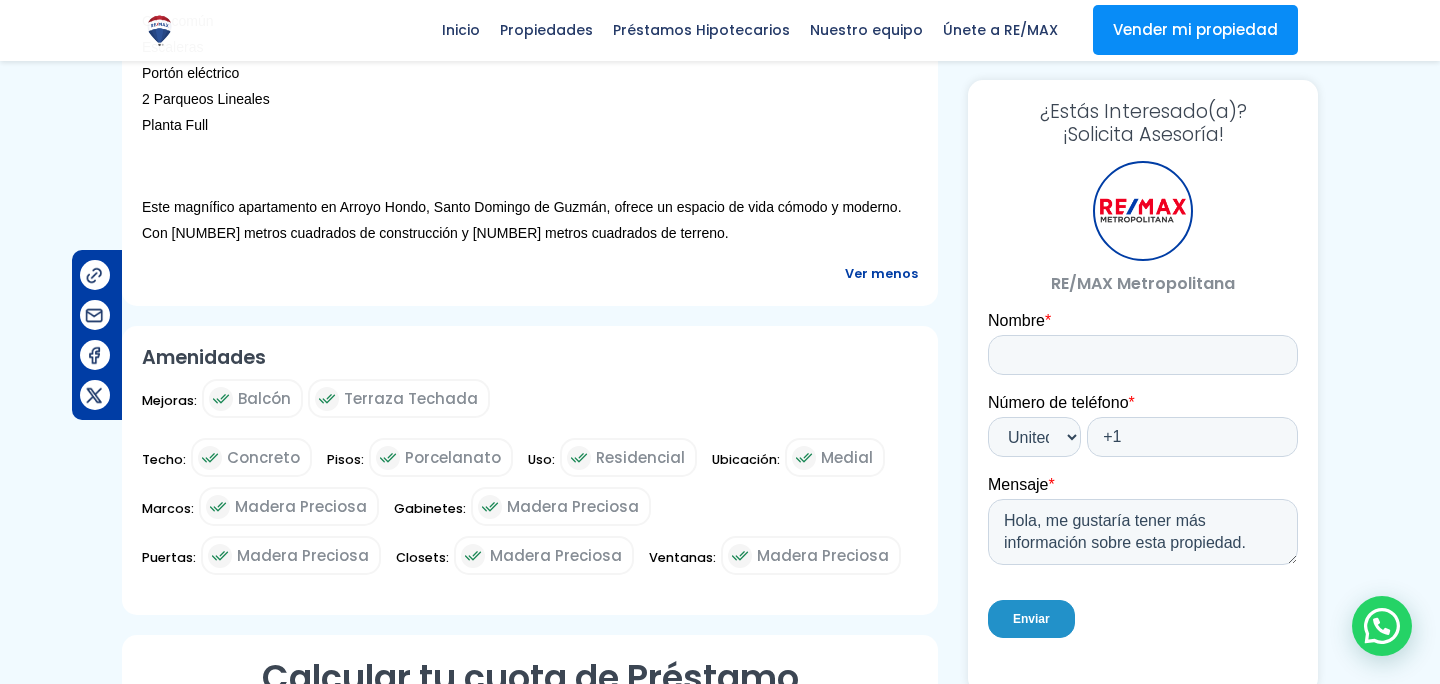 click on "Ver menos" at bounding box center [881, 273] 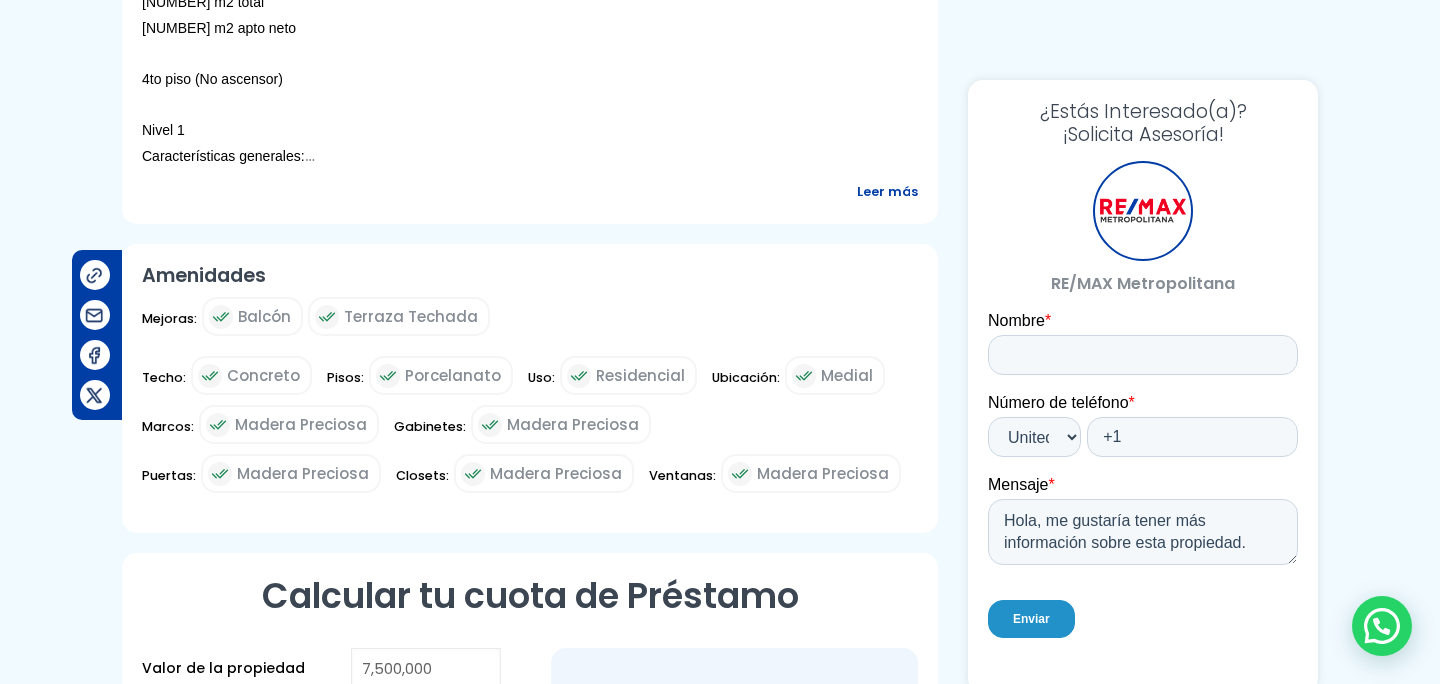 scroll, scrollTop: 0, scrollLeft: 0, axis: both 